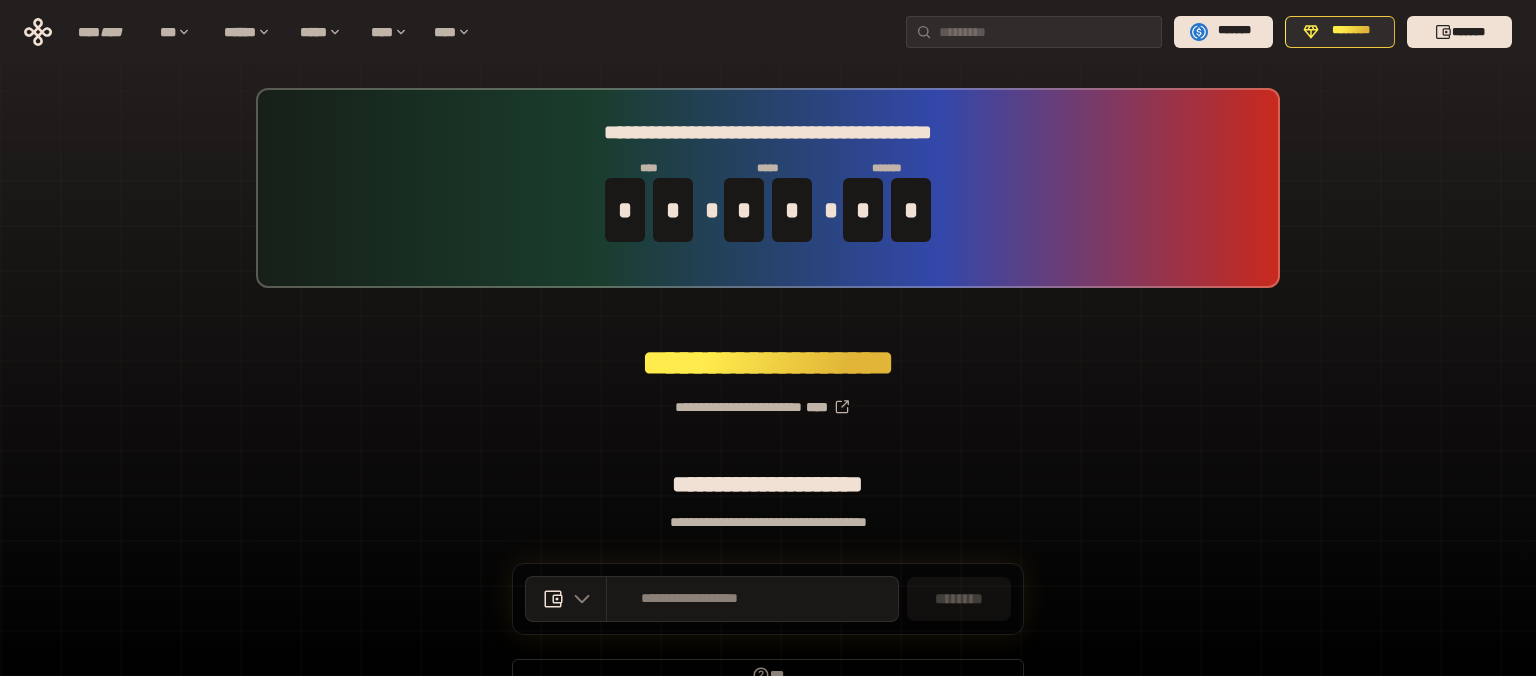 scroll, scrollTop: 0, scrollLeft: 0, axis: both 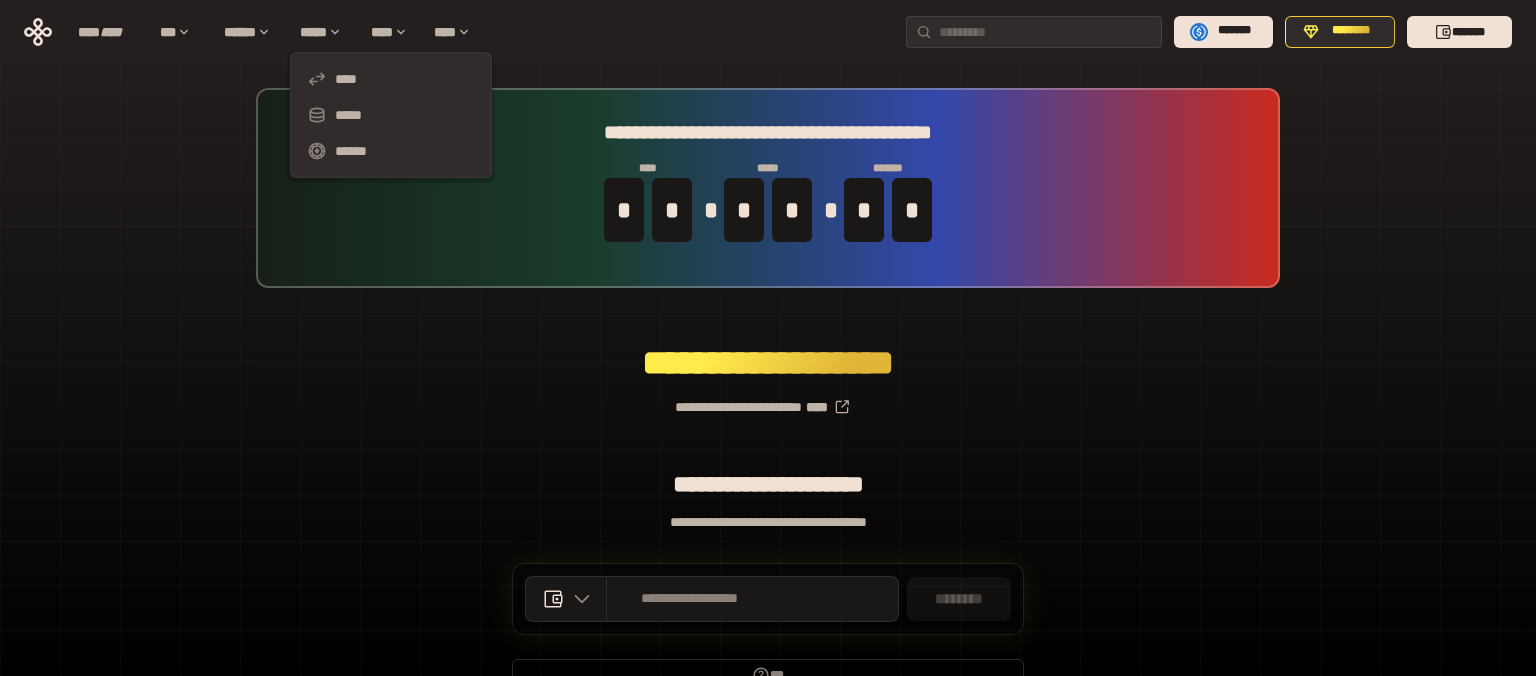 click on "**********" at bounding box center (768, 399) 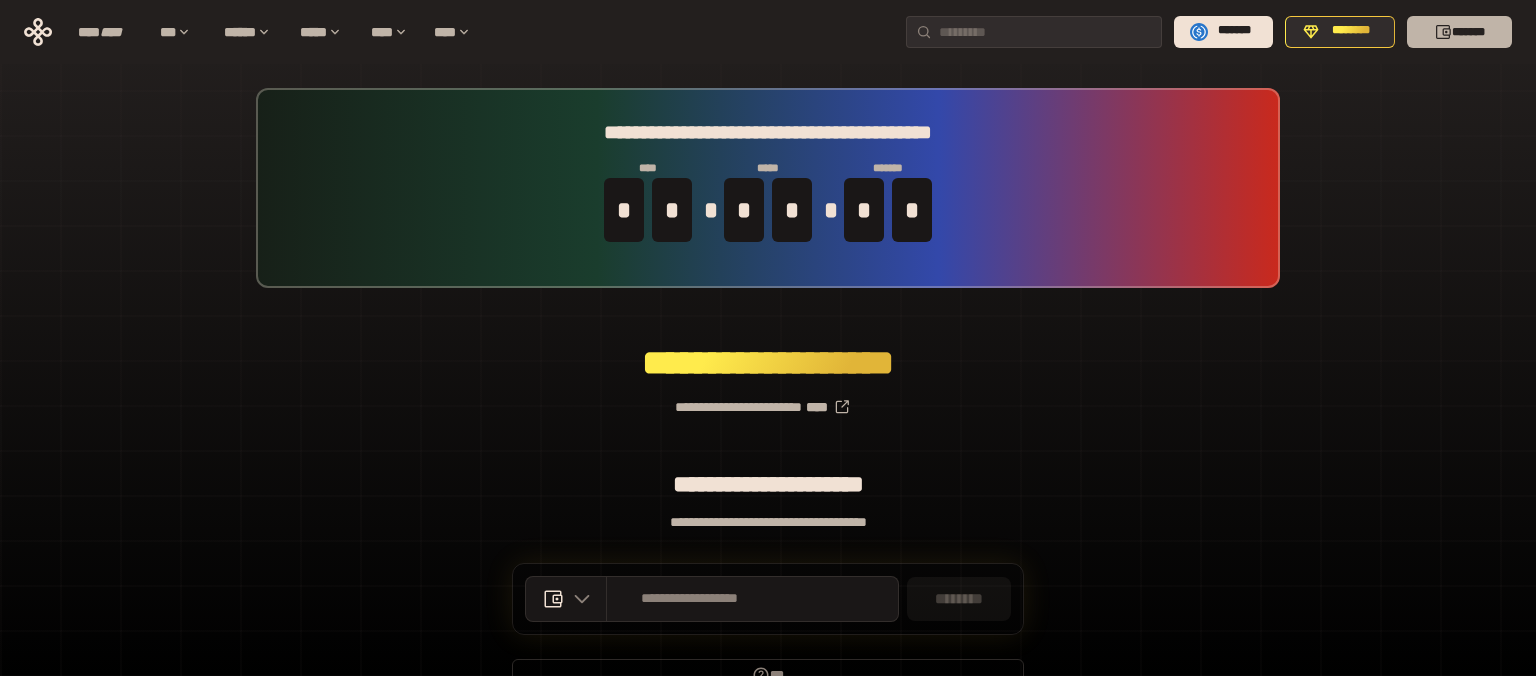 click on "*******" at bounding box center (1459, 32) 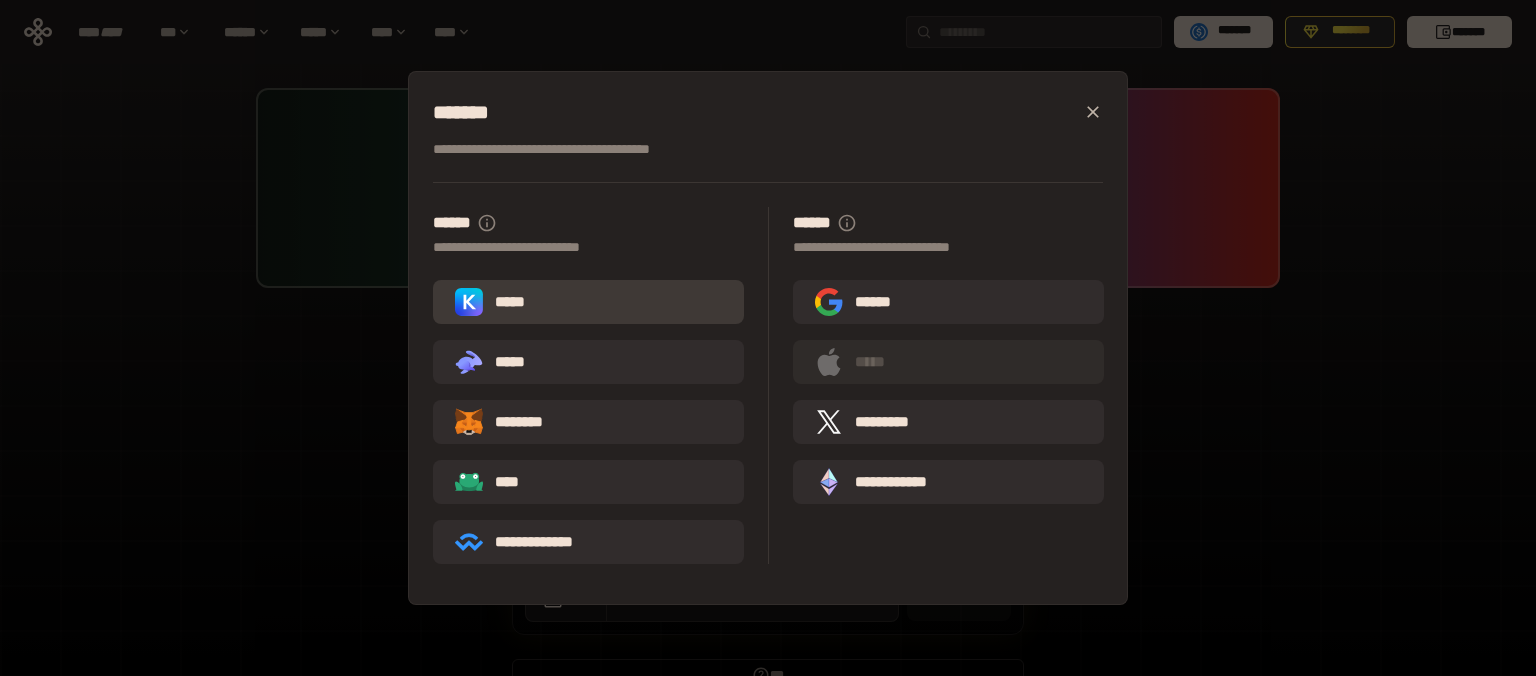 click on "*****" at bounding box center (588, 302) 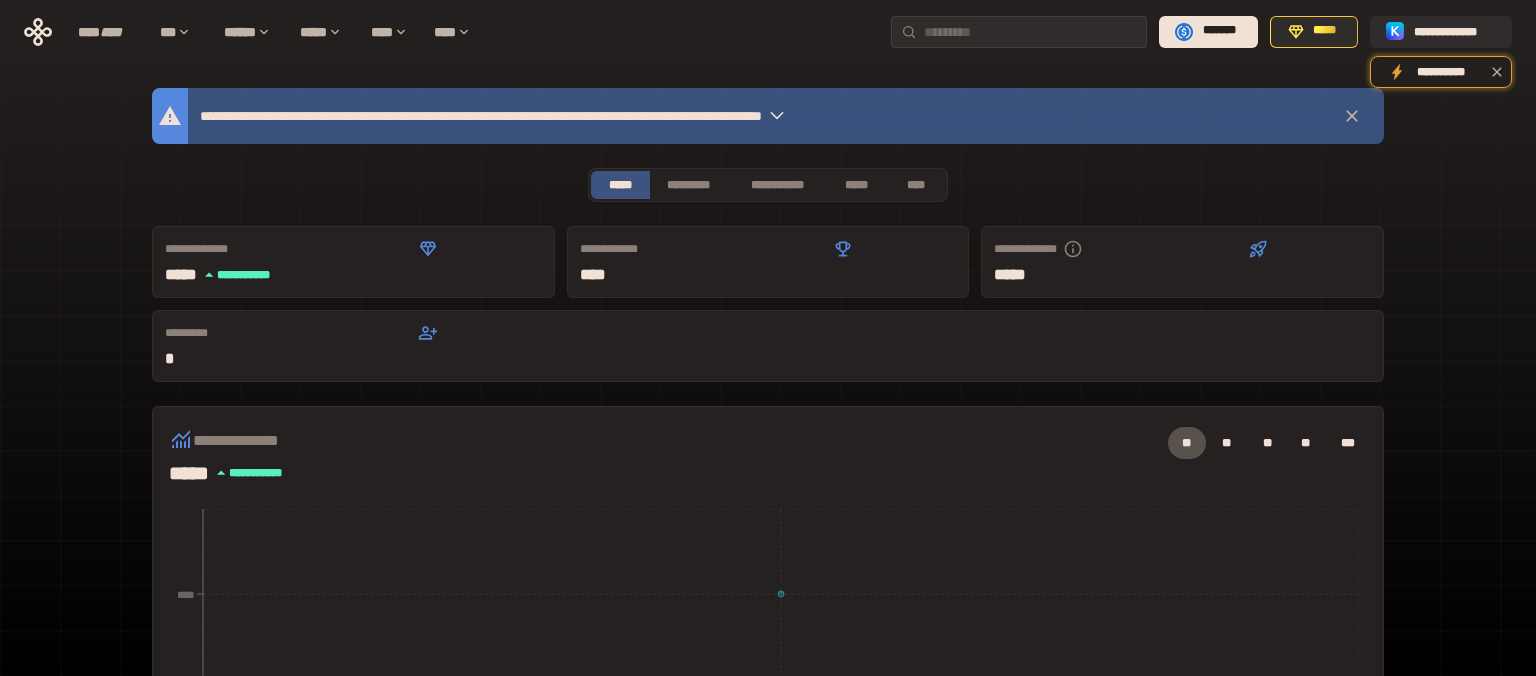 click 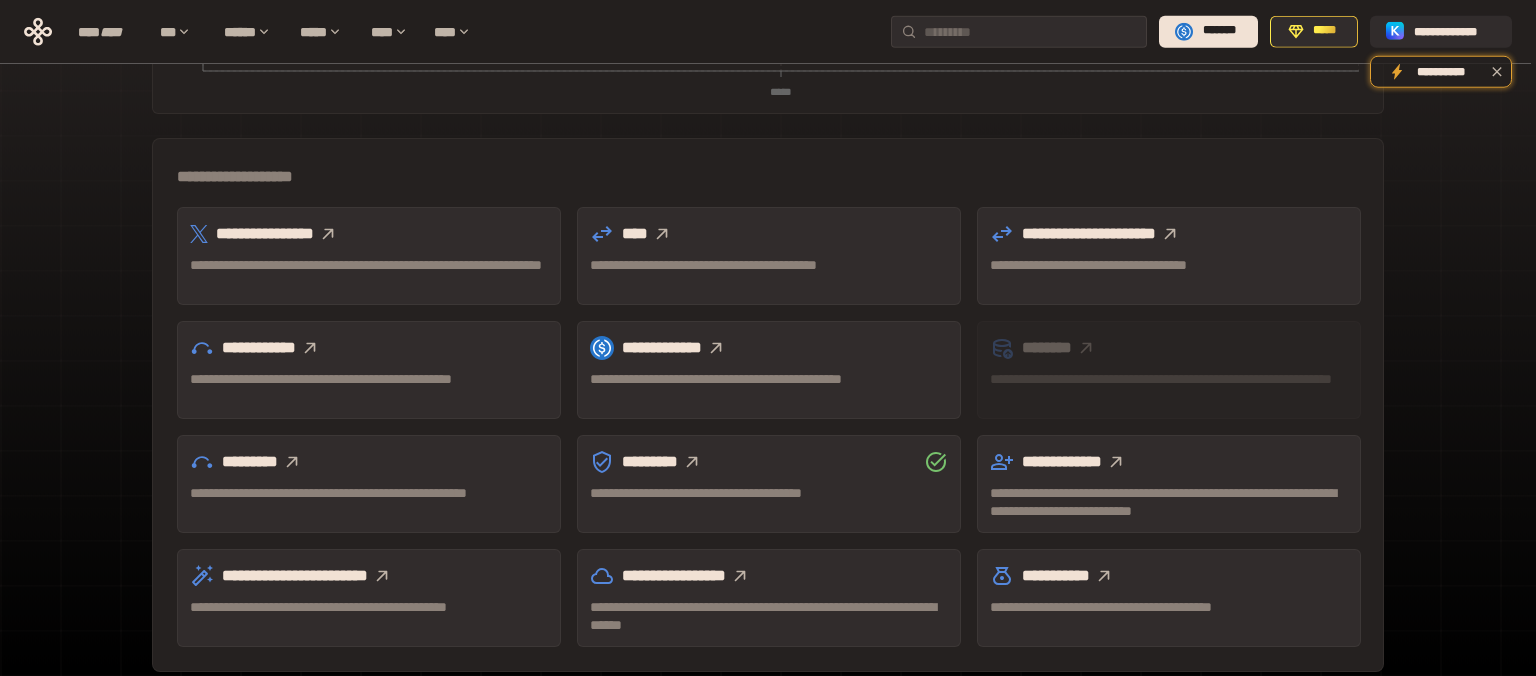 scroll, scrollTop: 608, scrollLeft: 0, axis: vertical 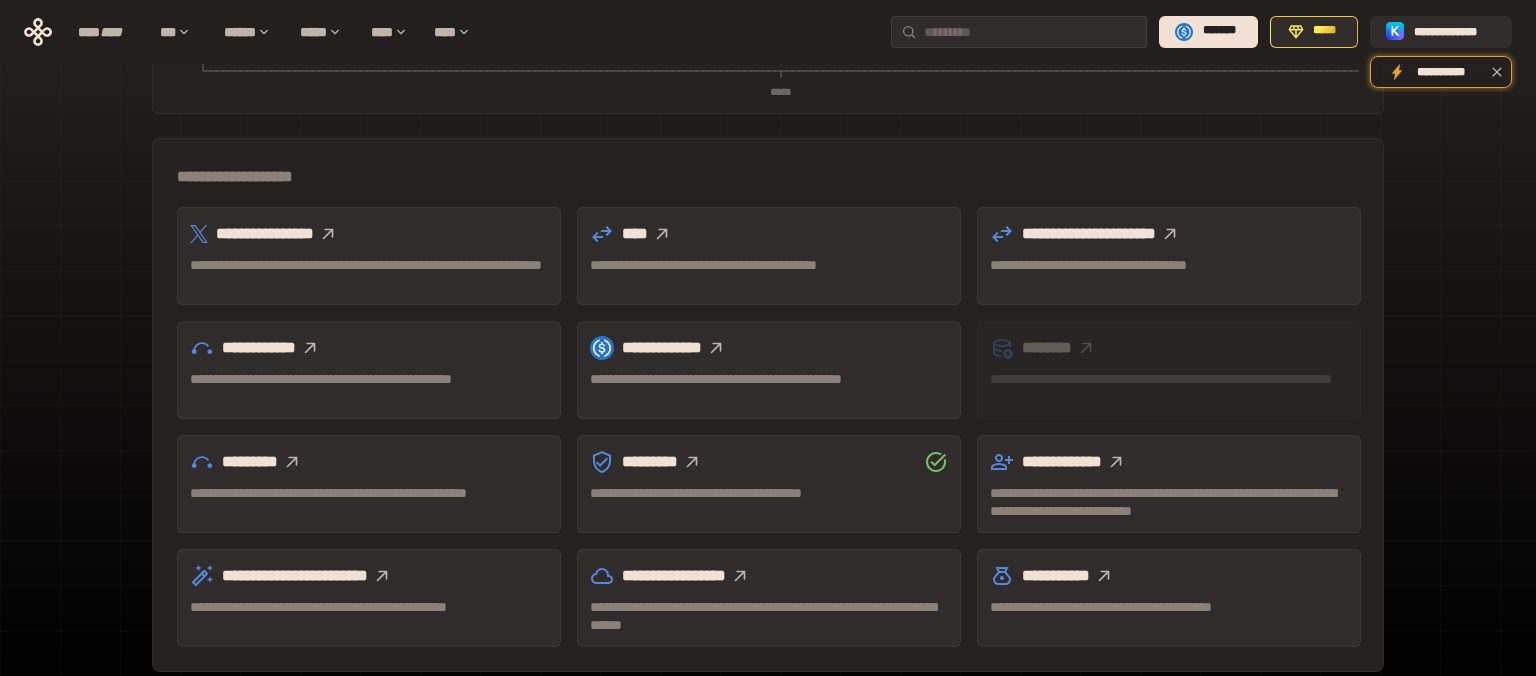 click 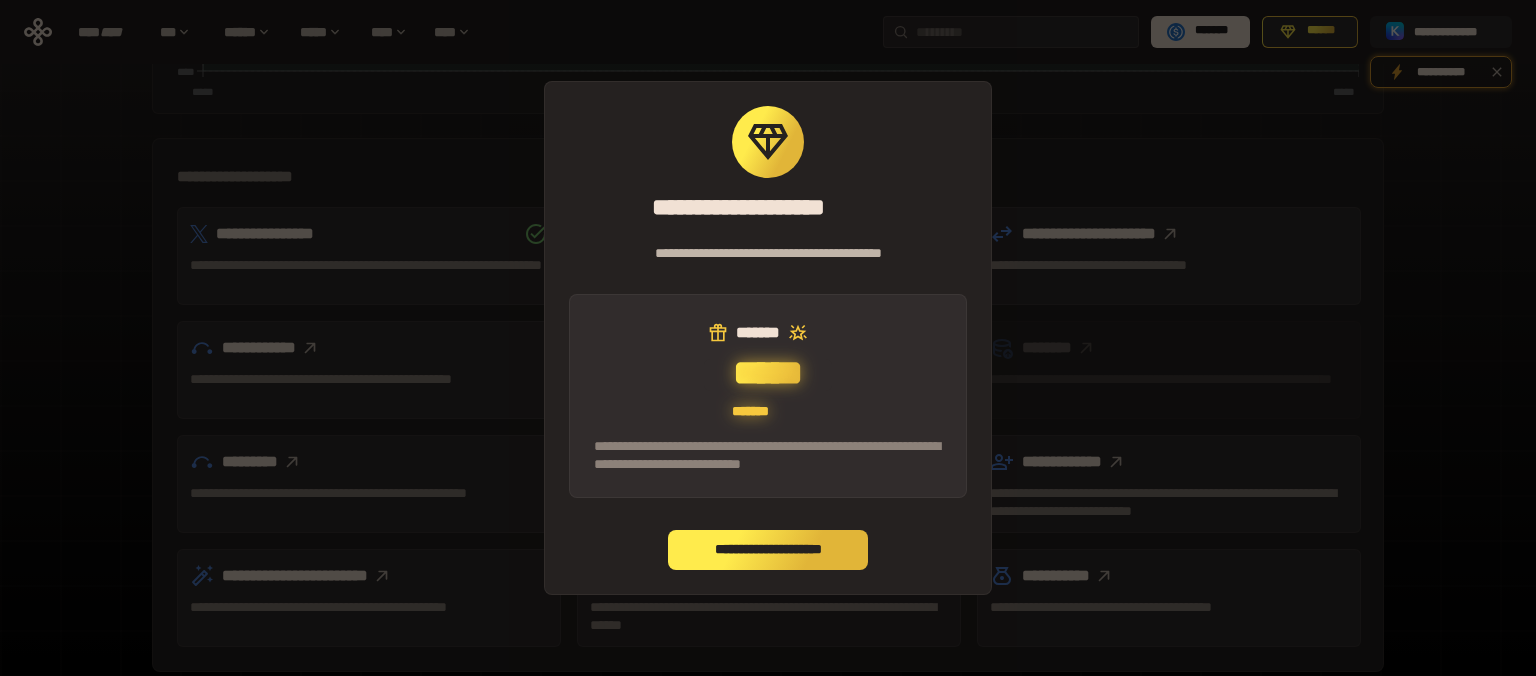 click on "**********" at bounding box center (768, 550) 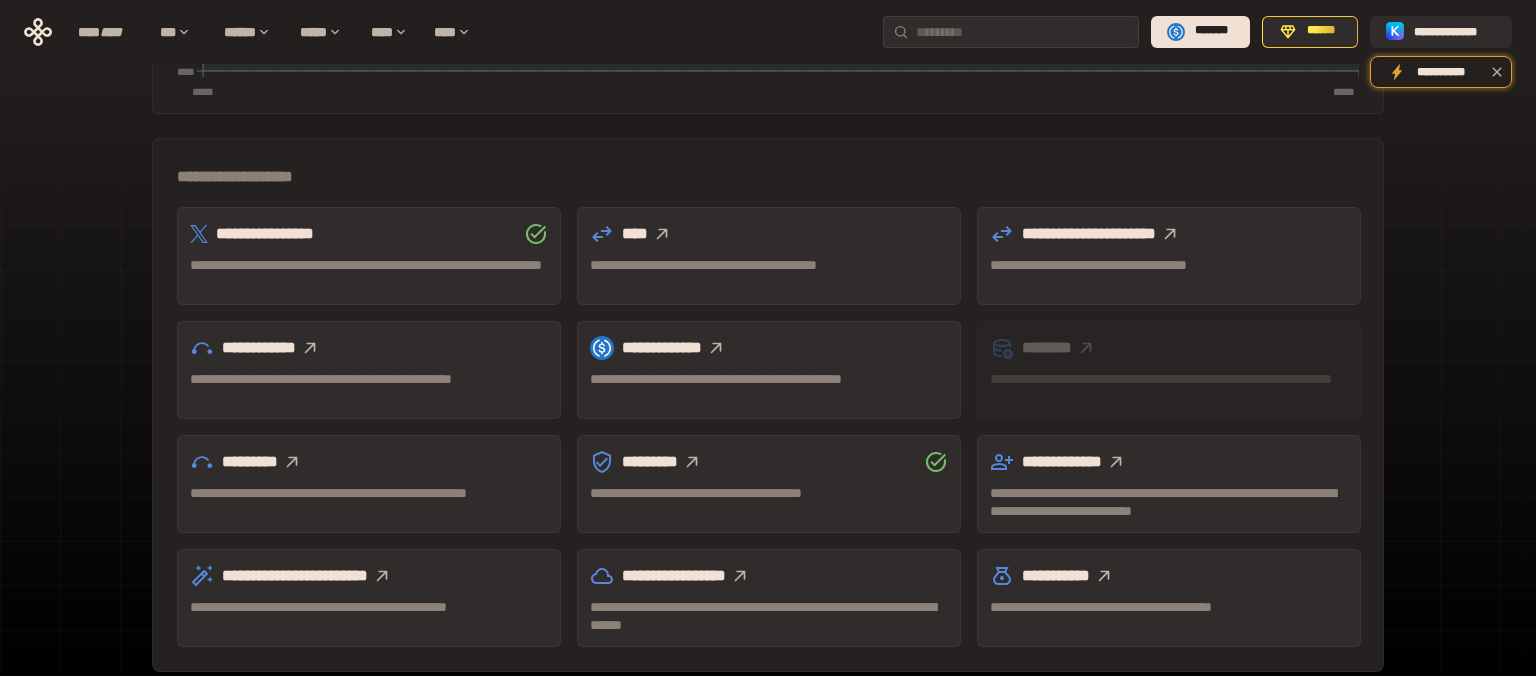 click 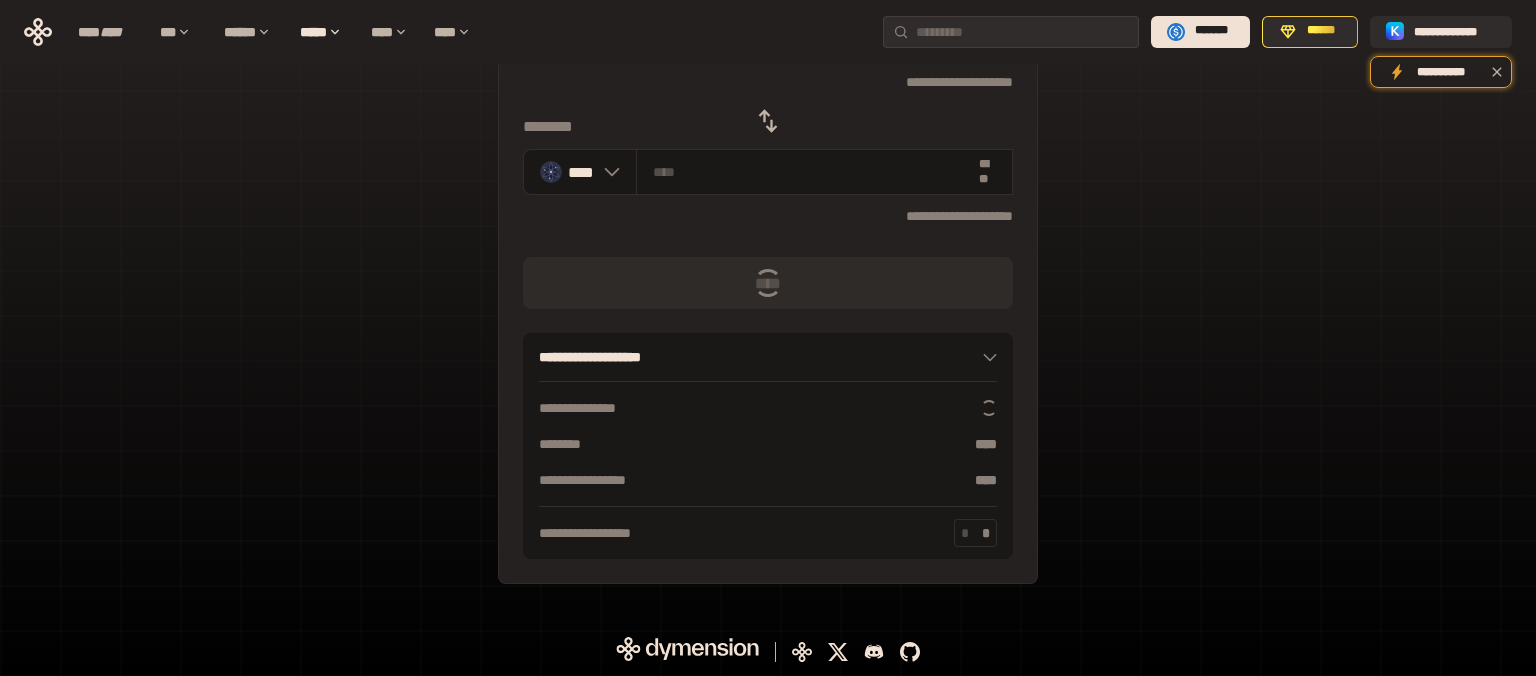 scroll, scrollTop: 0, scrollLeft: 0, axis: both 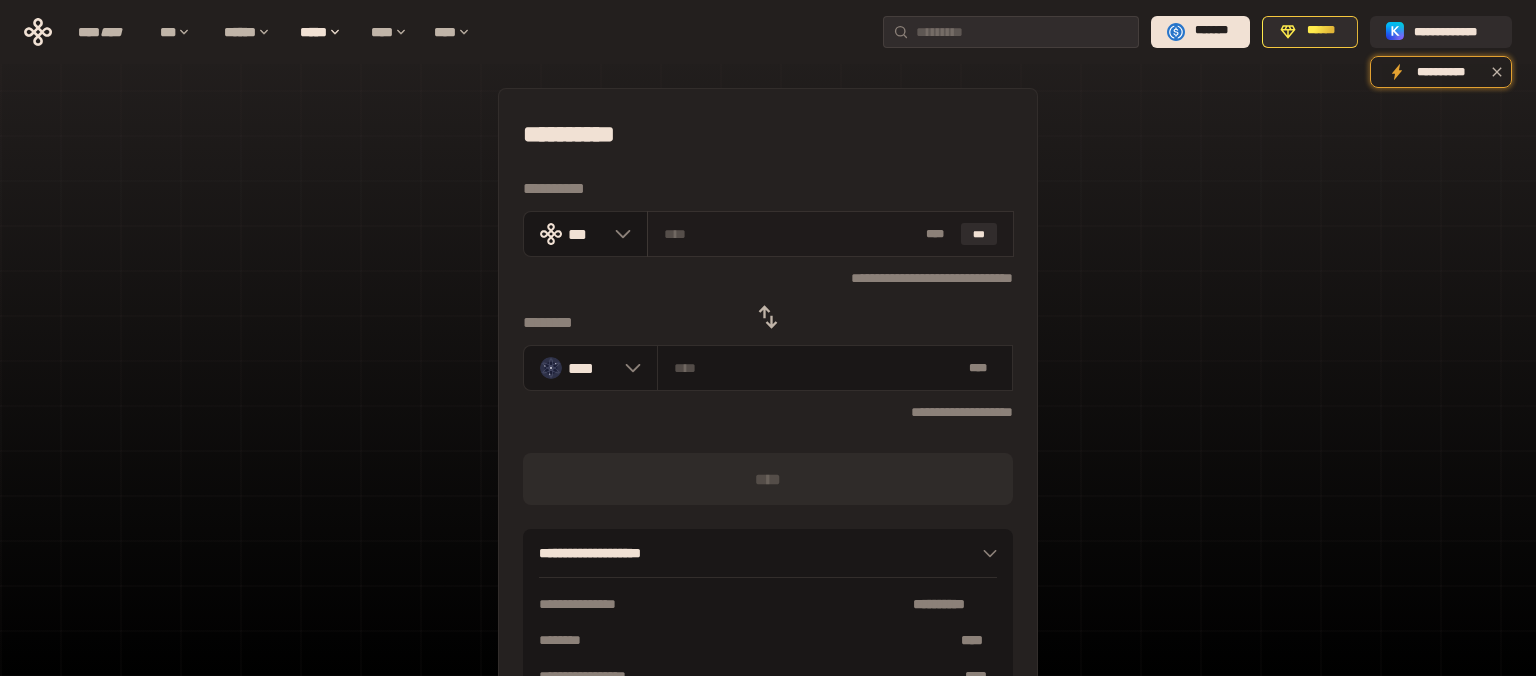 click at bounding box center (791, 234) 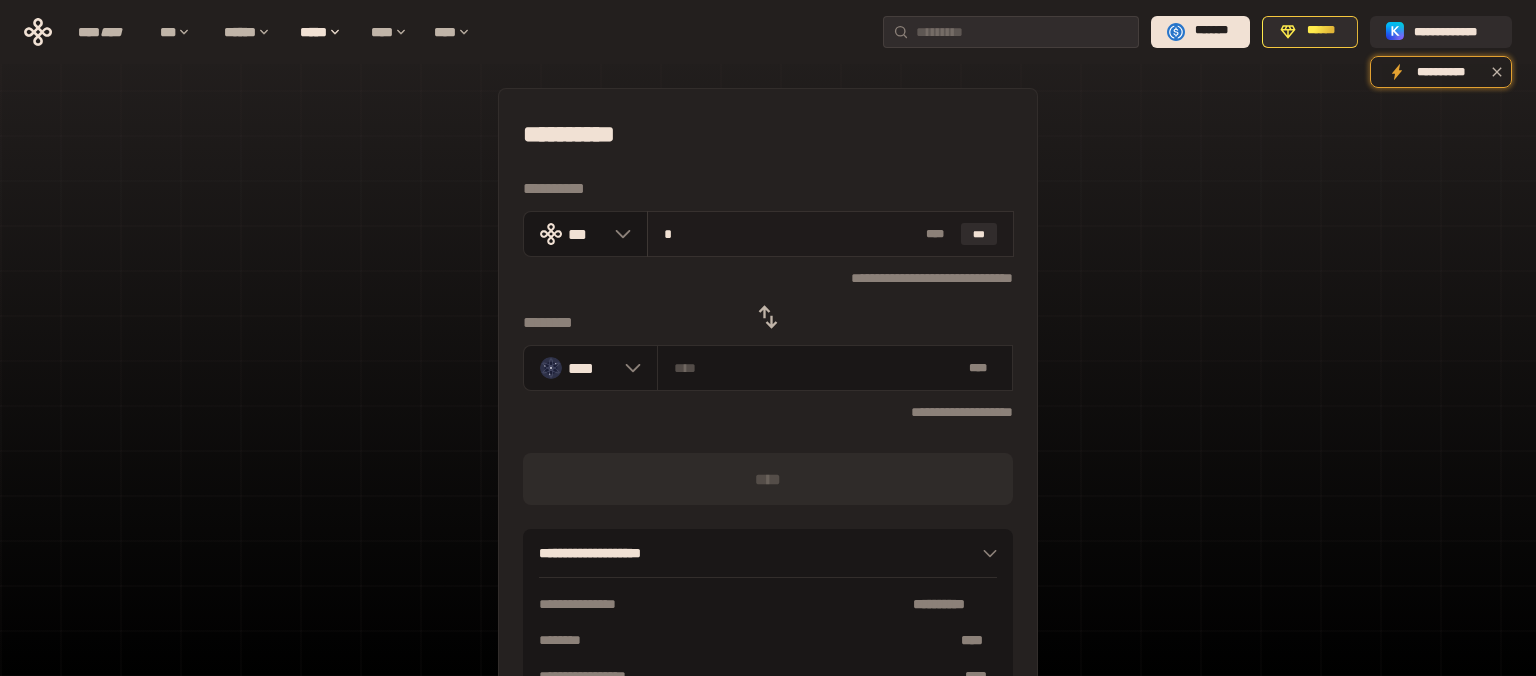 type on "********" 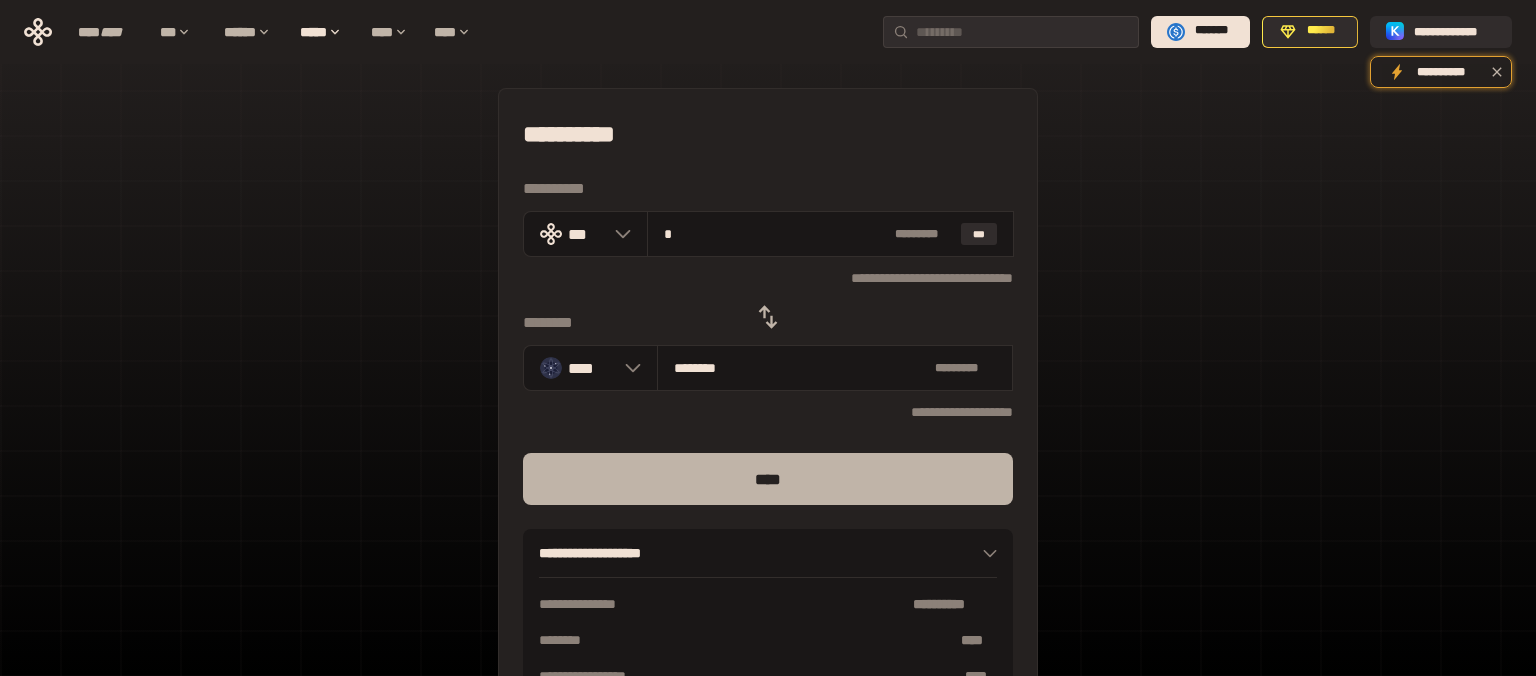 type on "*" 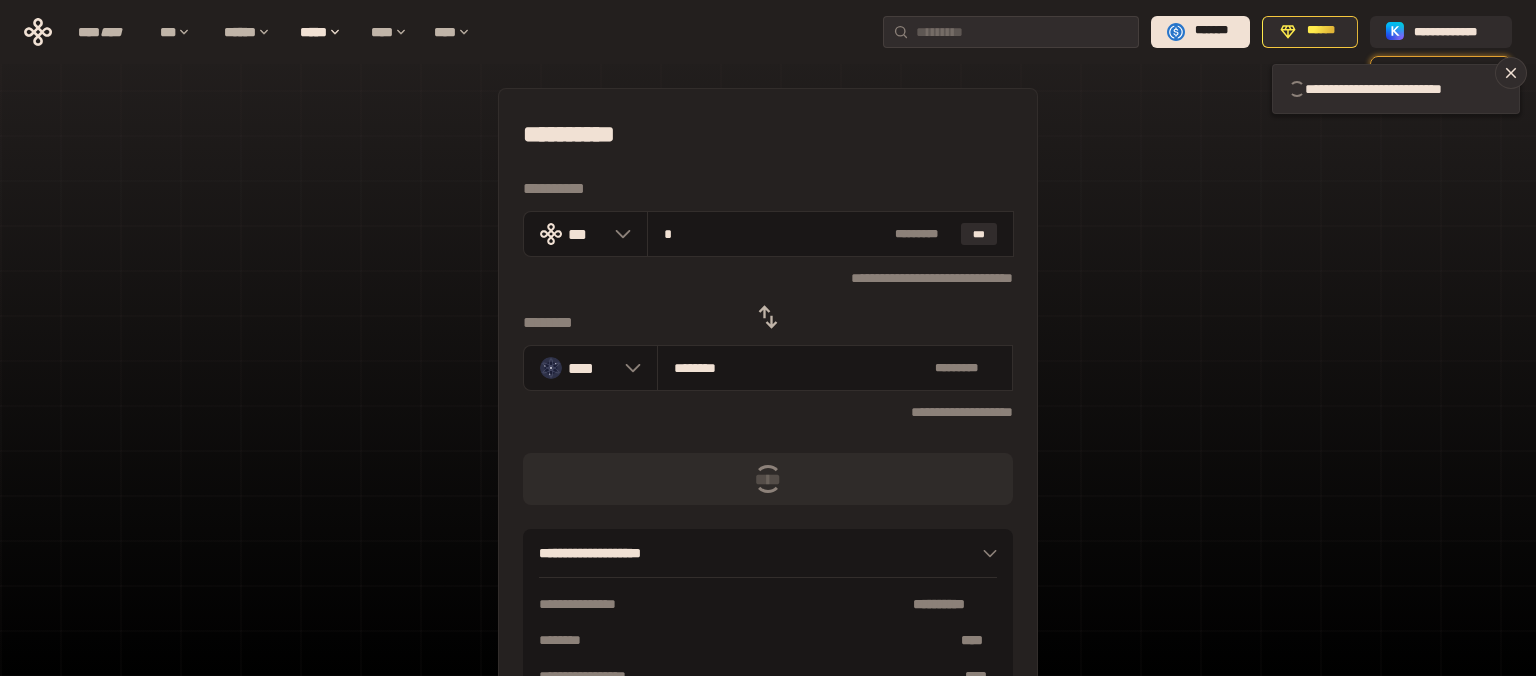 type 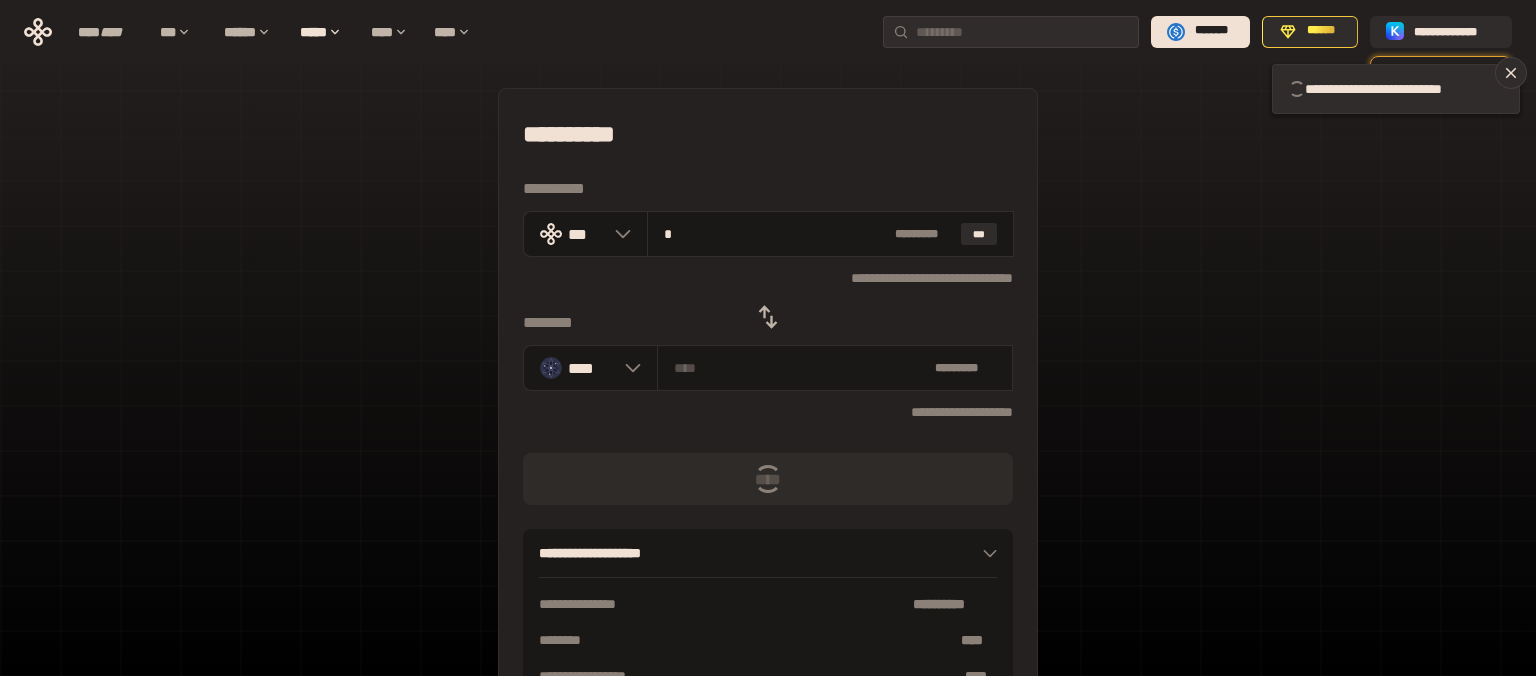 type 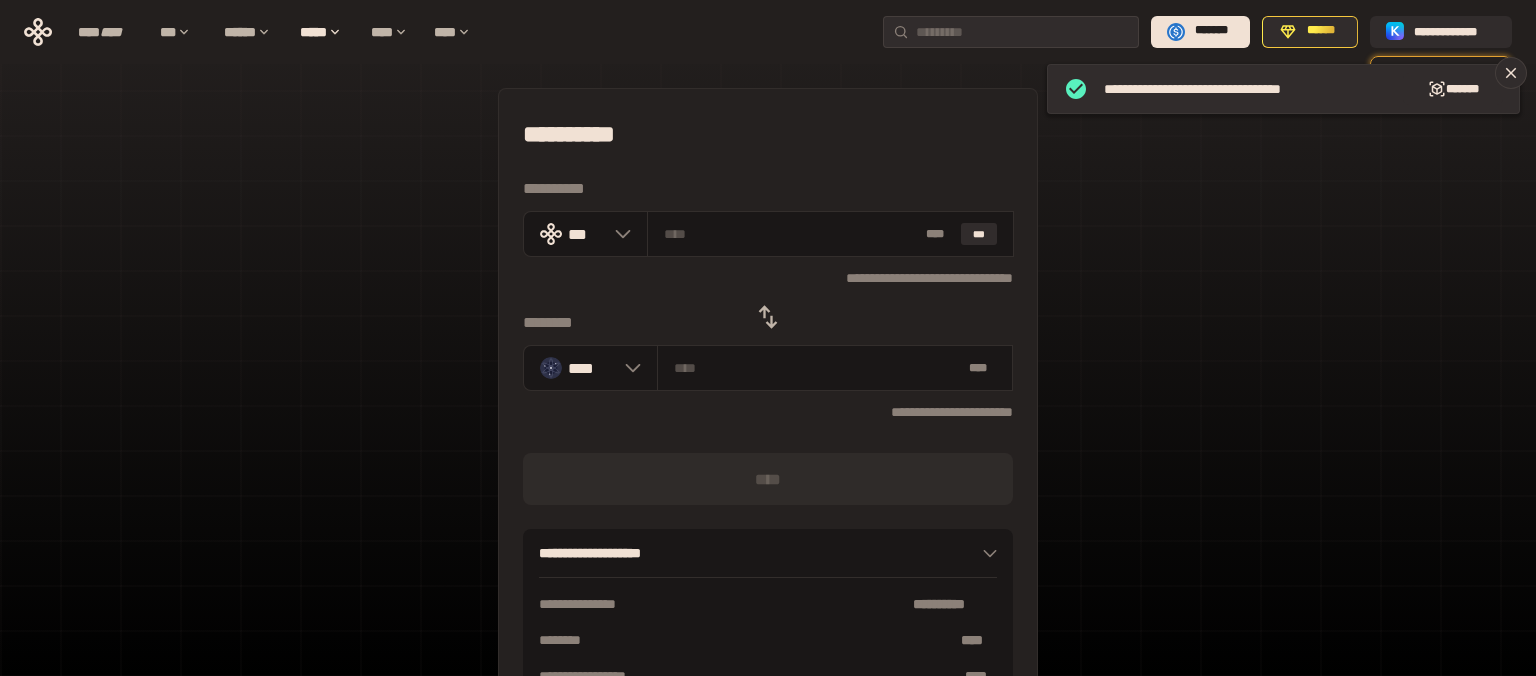 click on "**********" at bounding box center [768, 444] 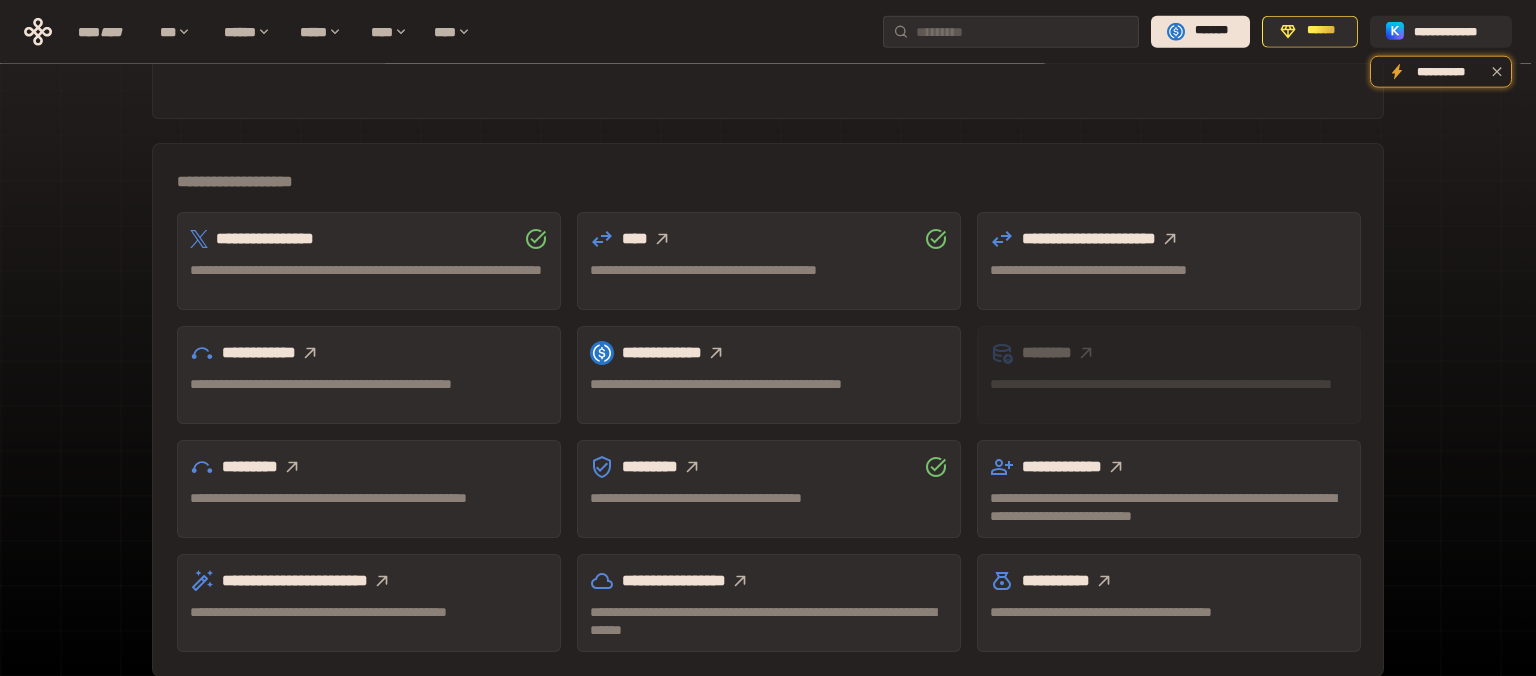 scroll, scrollTop: 608, scrollLeft: 0, axis: vertical 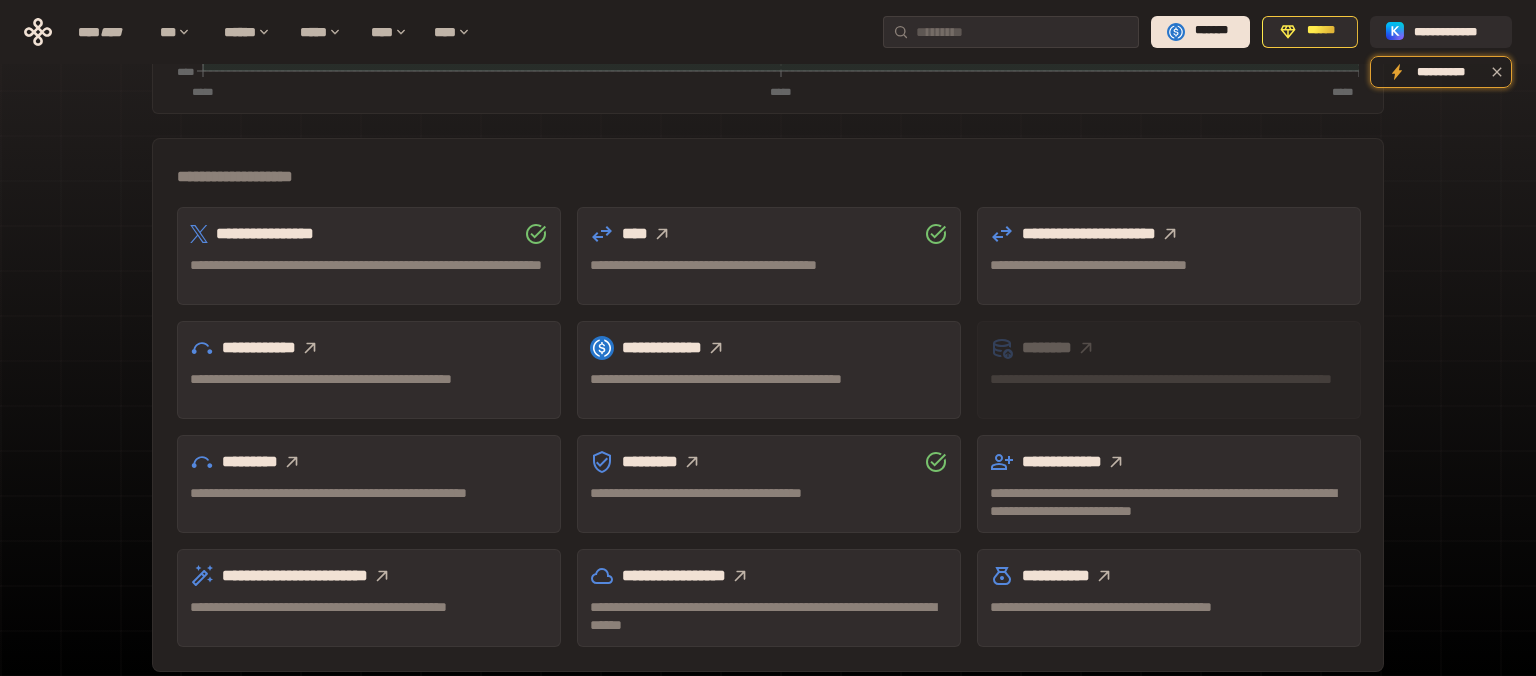 click 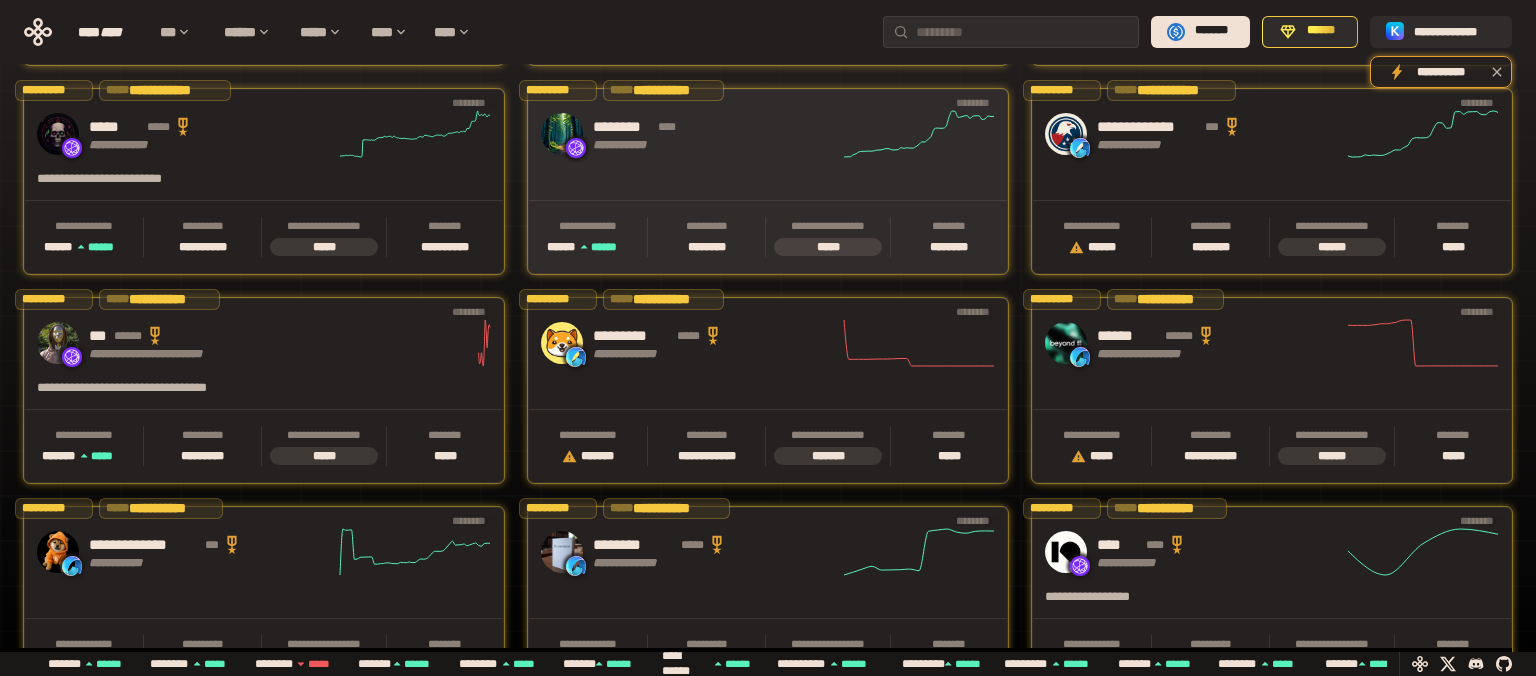 scroll, scrollTop: 0, scrollLeft: 856, axis: horizontal 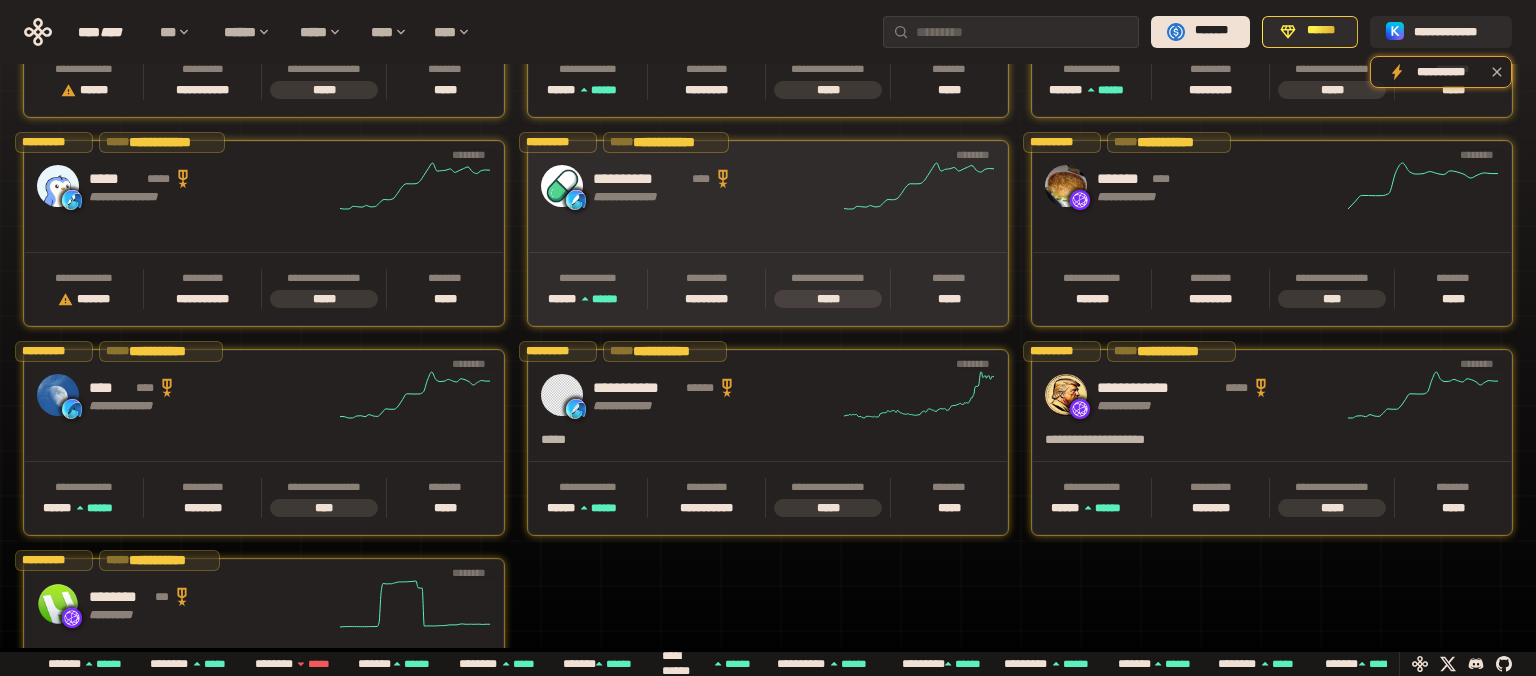 click on "**********" at bounding box center [768, 186] 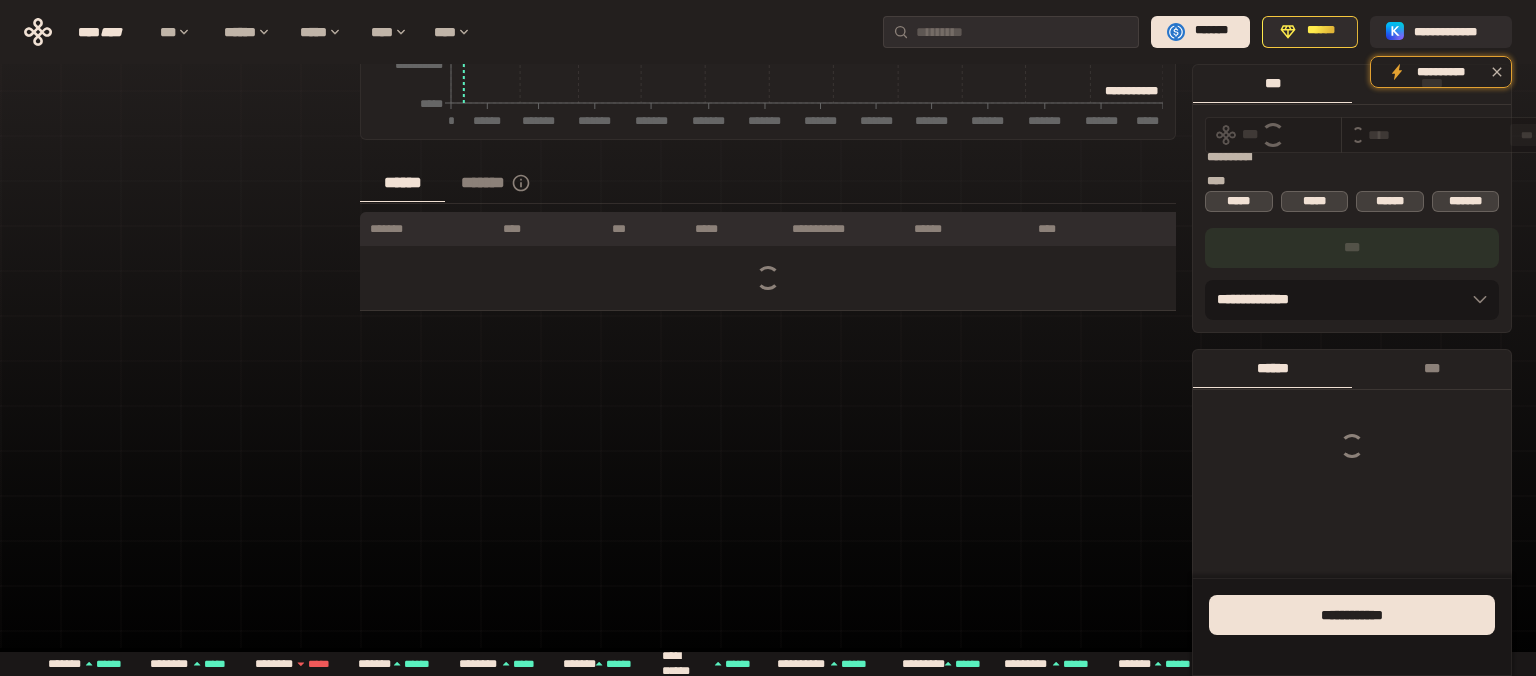 scroll, scrollTop: 0, scrollLeft: 0, axis: both 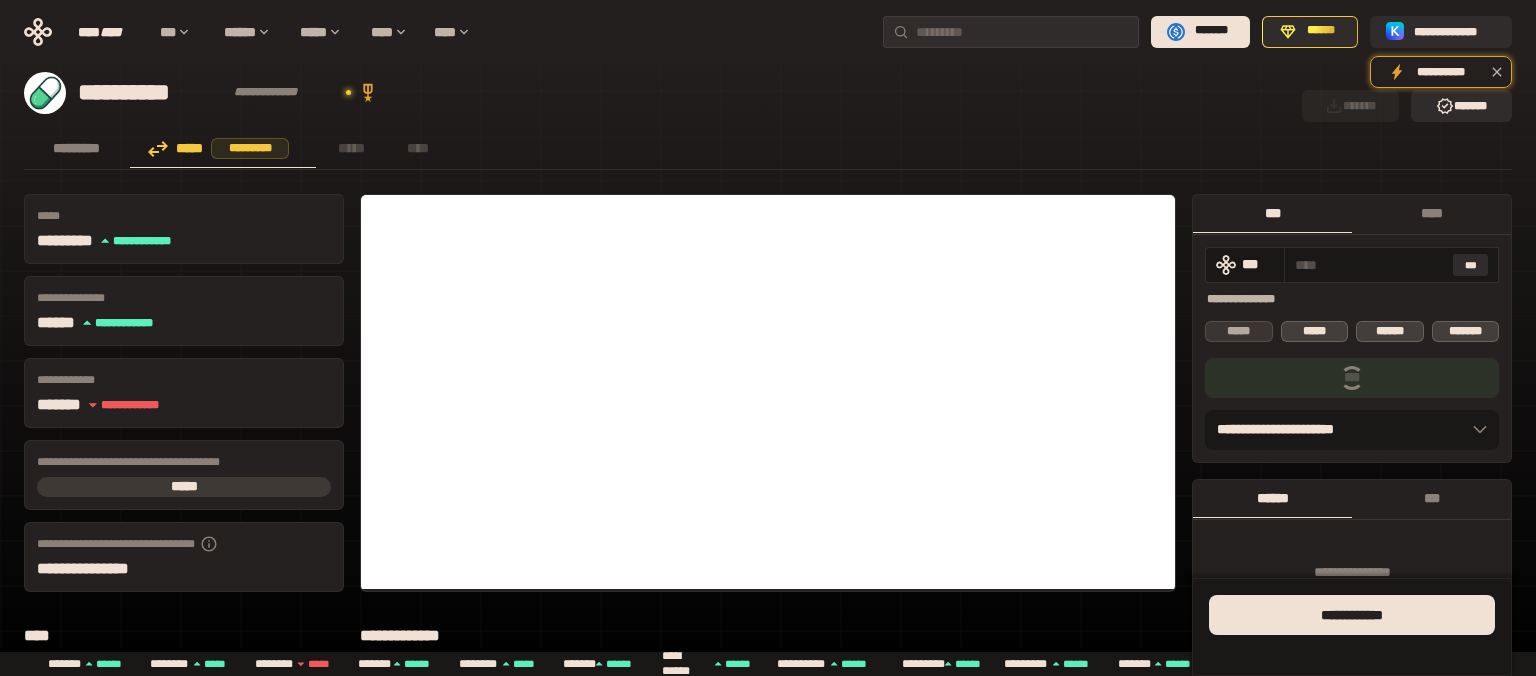 click on "*****" at bounding box center (1239, 331) 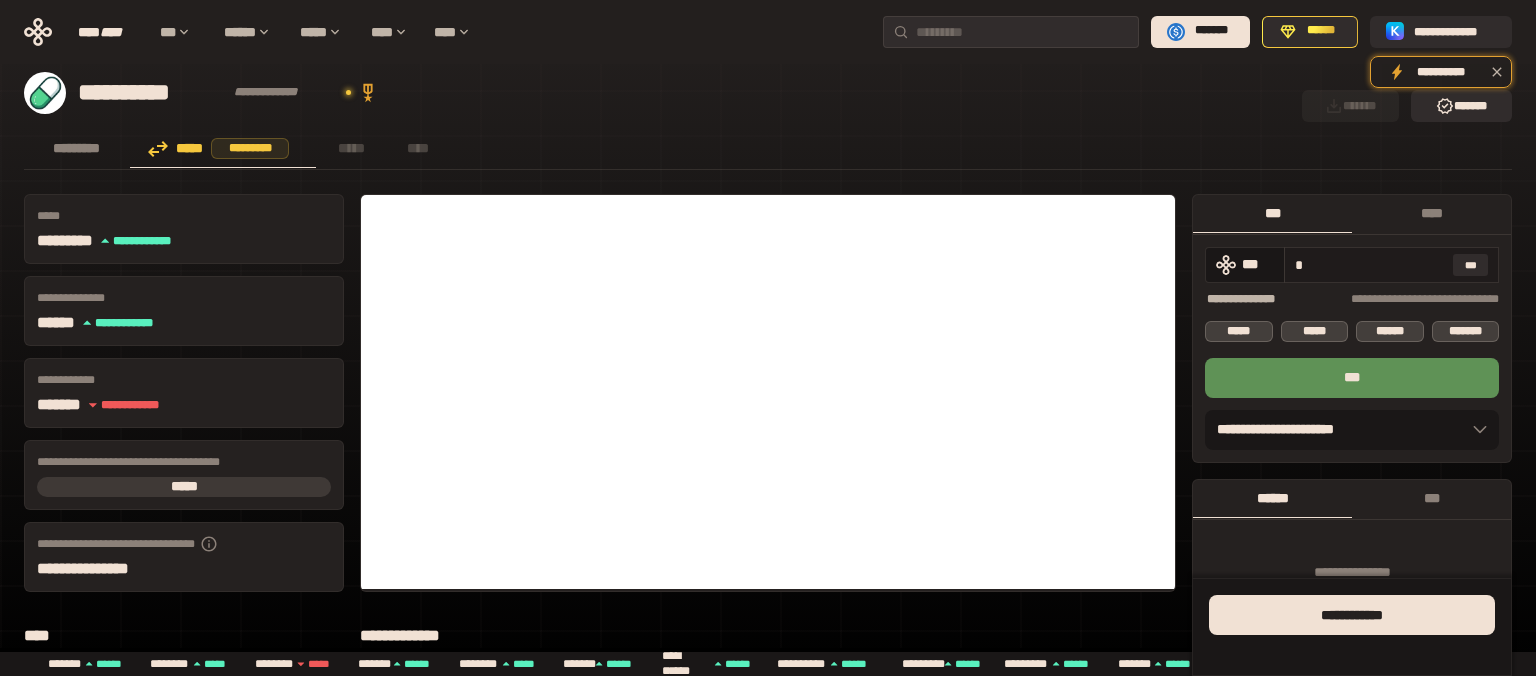 click on "*" at bounding box center [1370, 265] 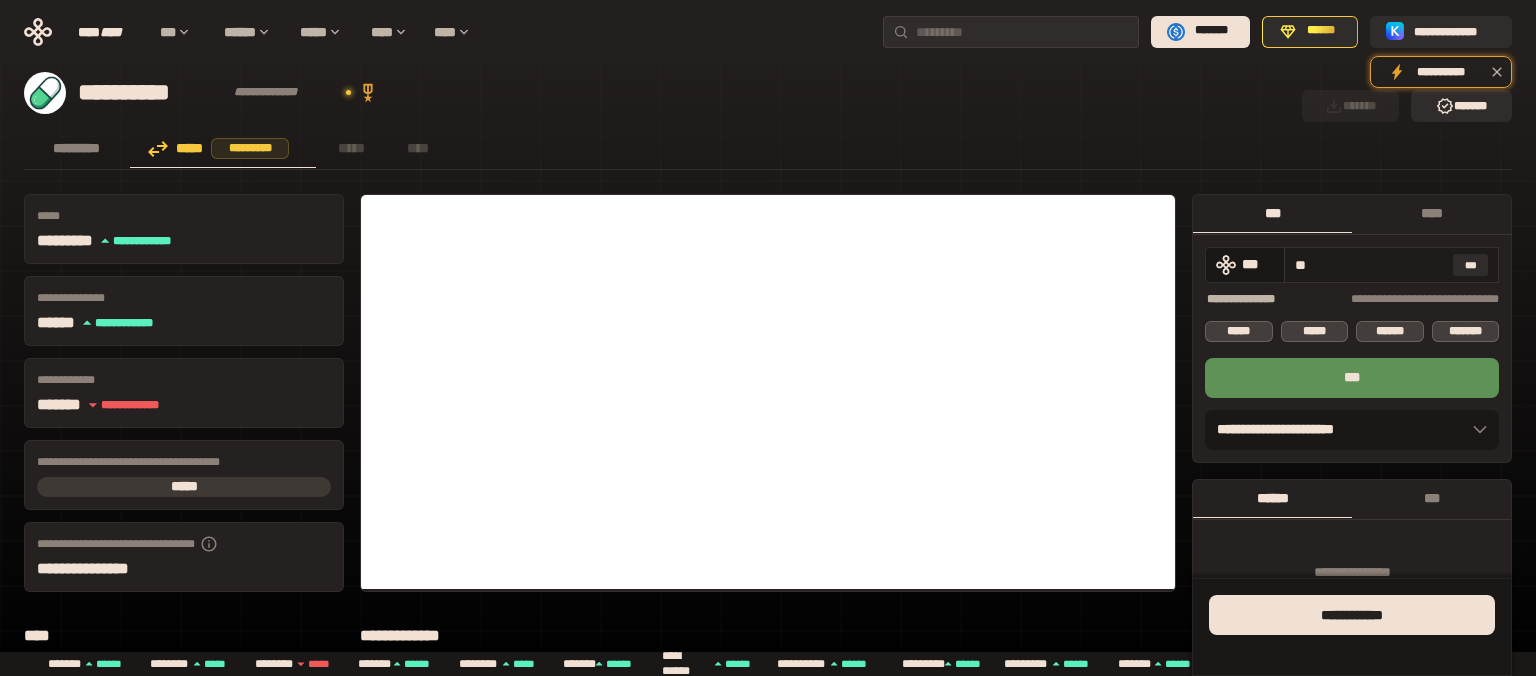 type on "*" 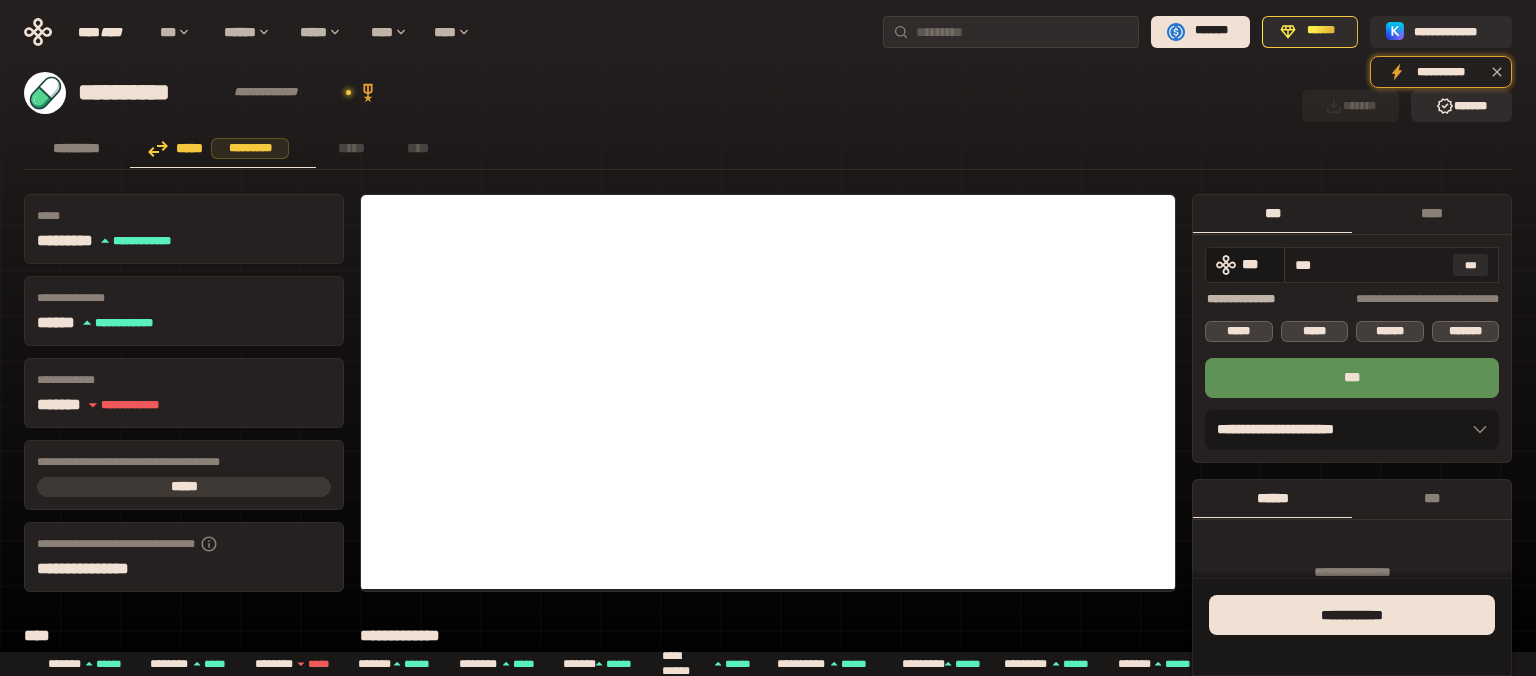 drag, startPoint x: 1326, startPoint y: 256, endPoint x: 1300, endPoint y: 258, distance: 26.076809 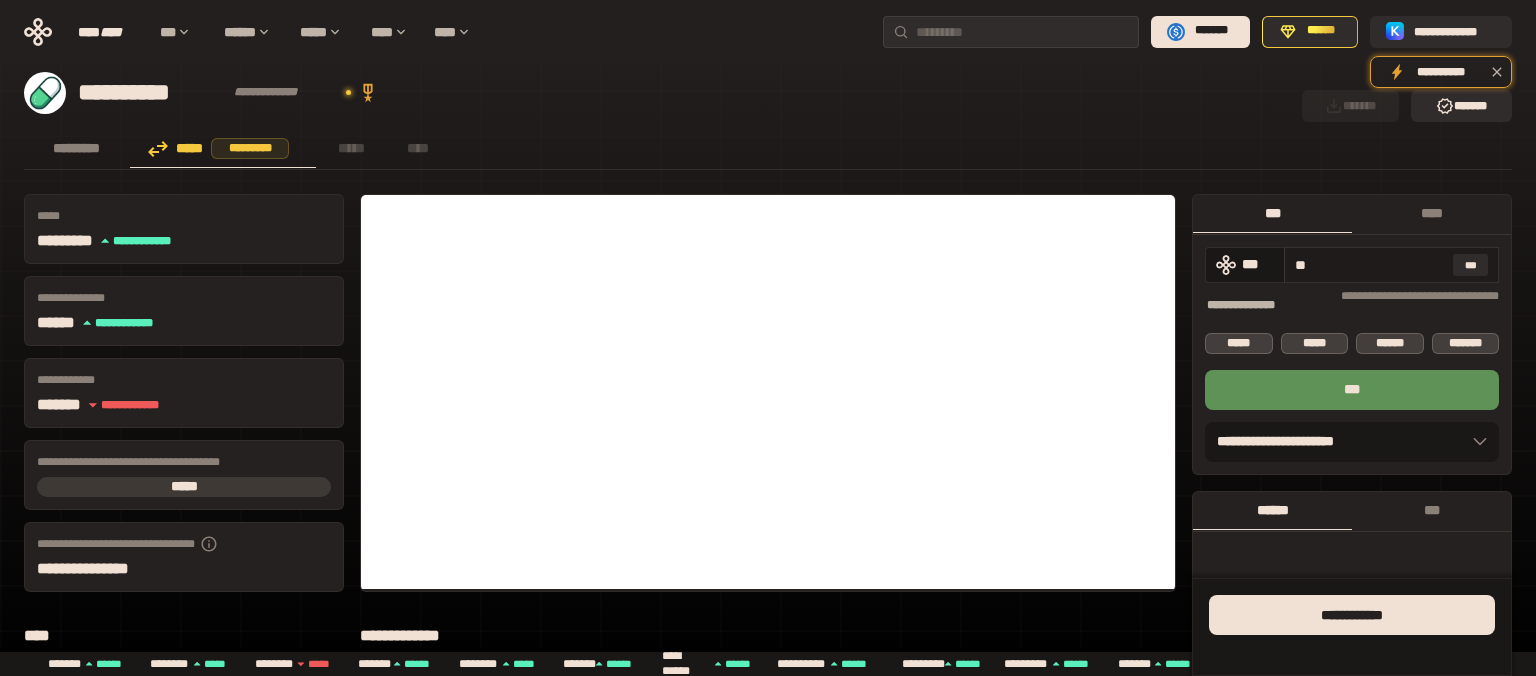 type on "*" 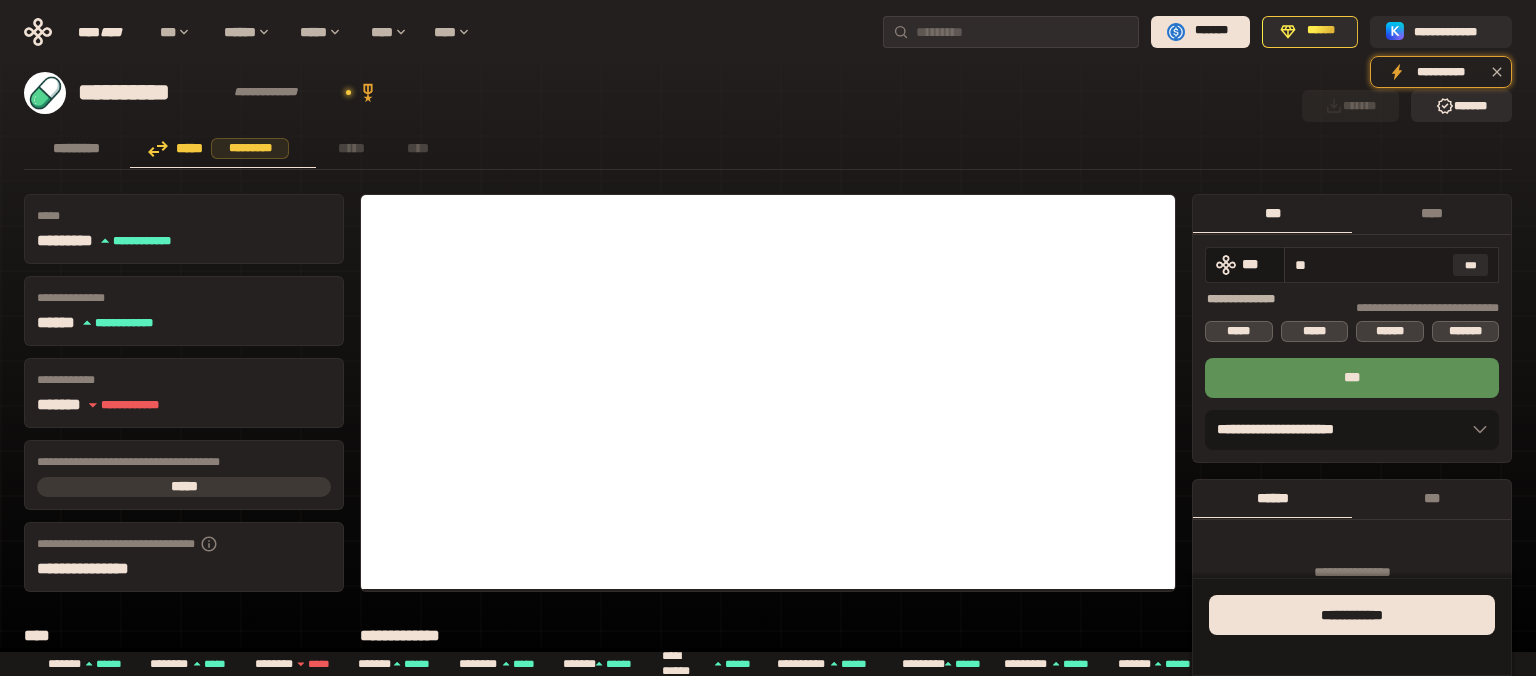 type on "***" 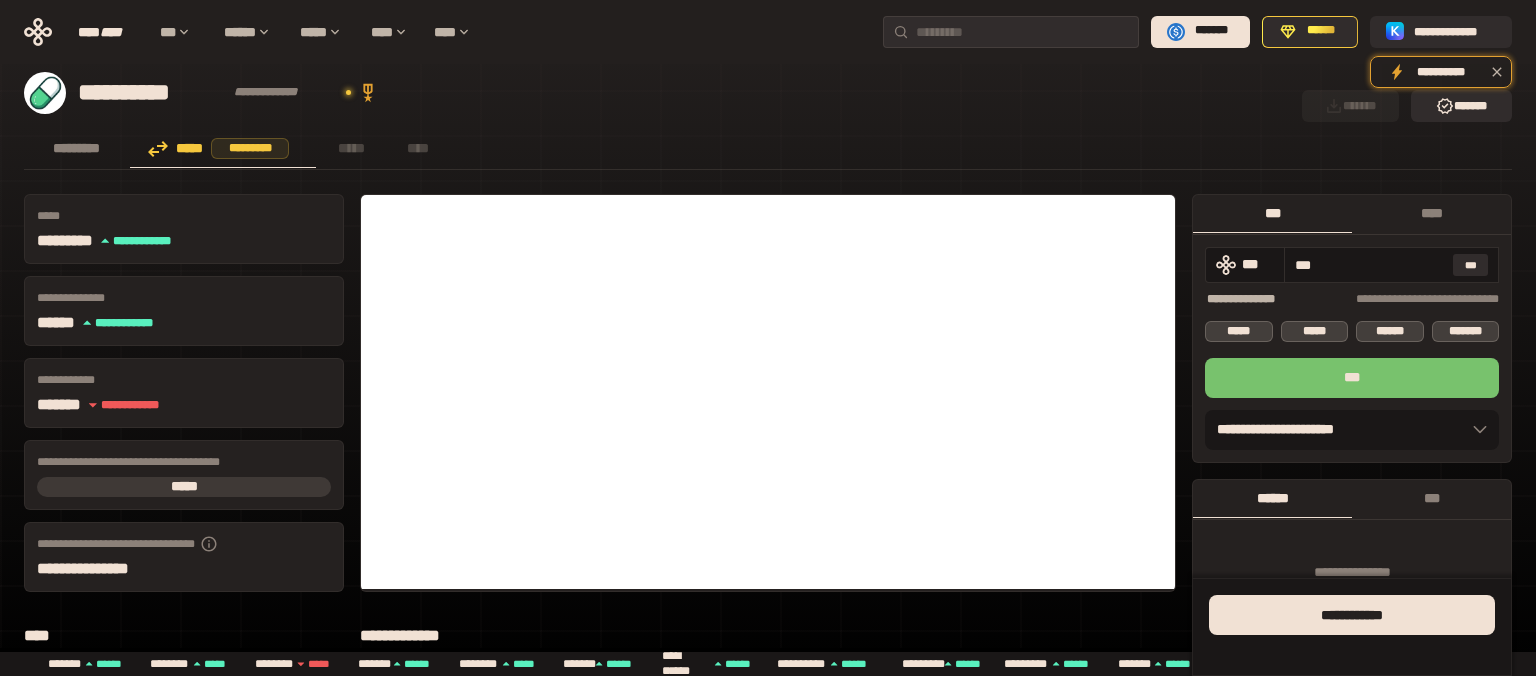 click on "***" at bounding box center (1352, 378) 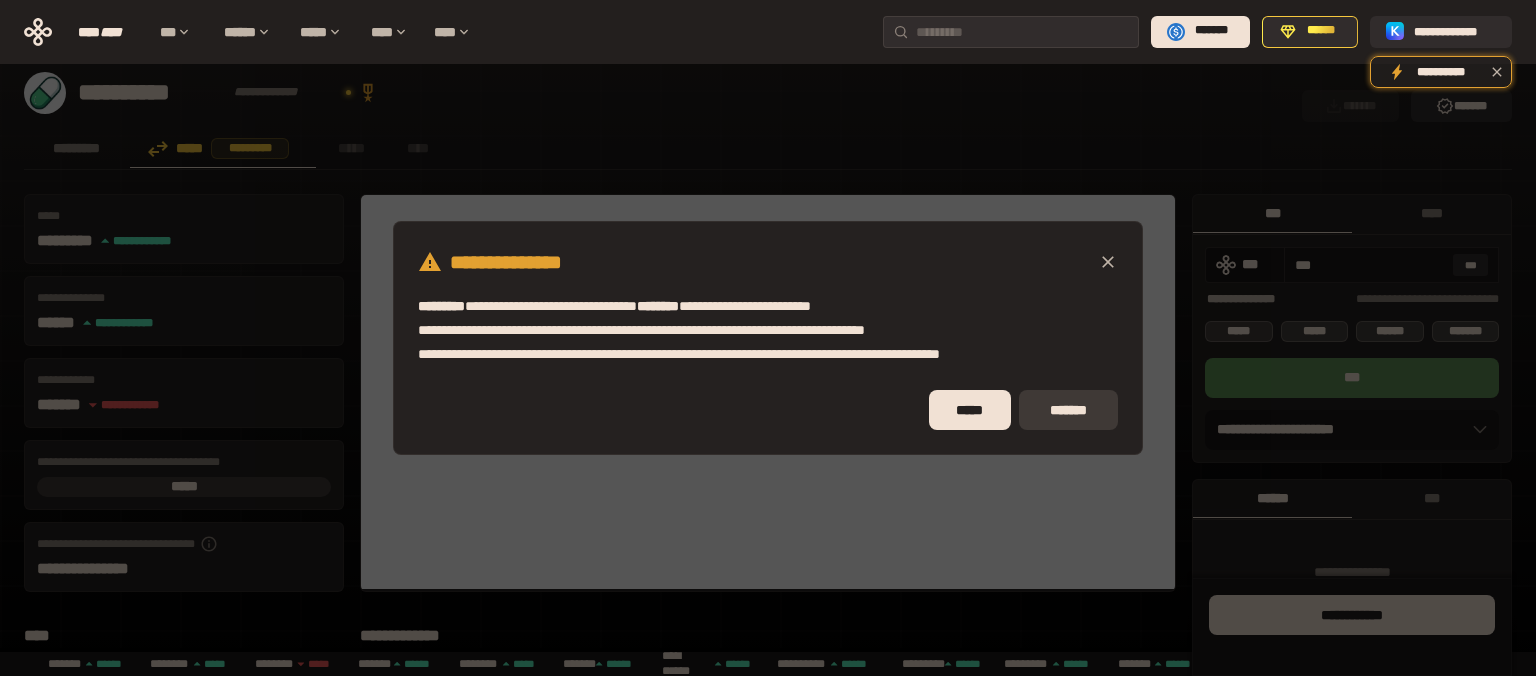 click on "*******" at bounding box center [1068, 410] 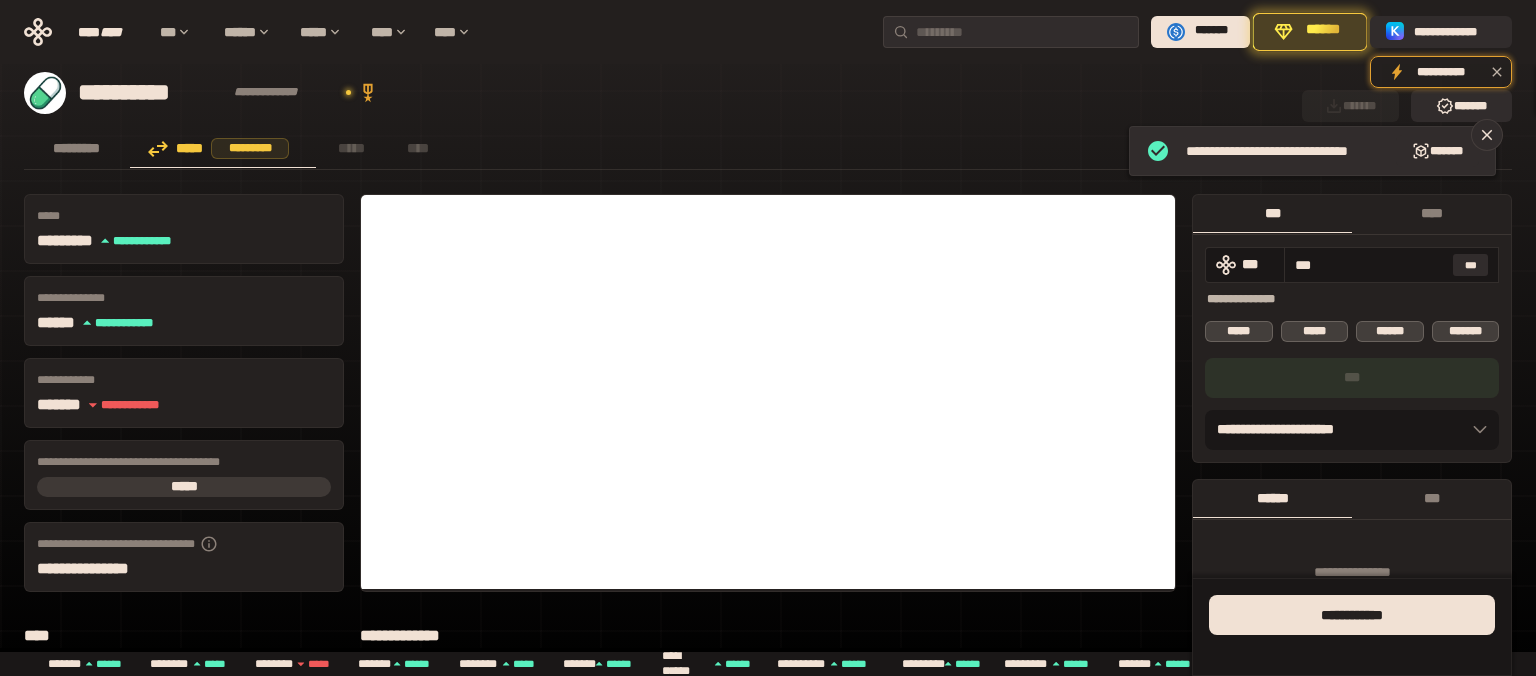 type 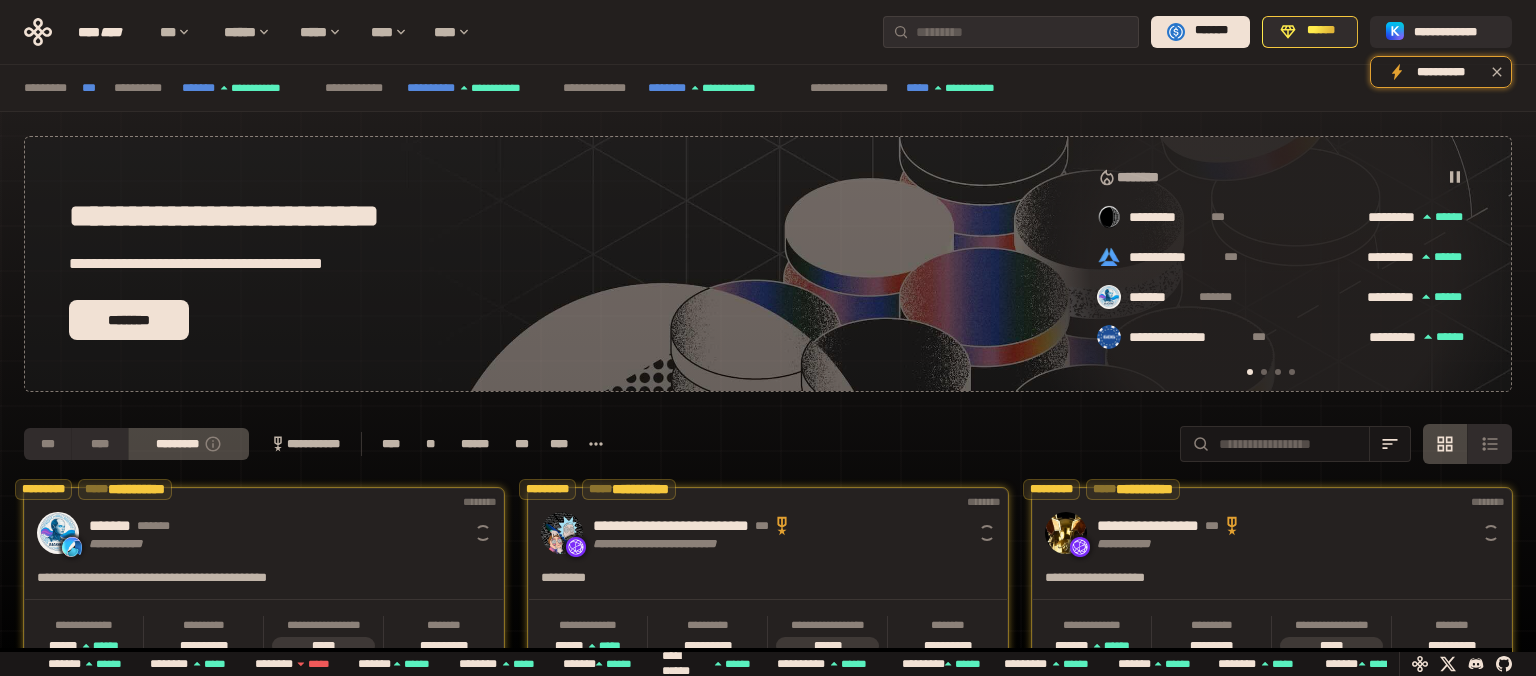 scroll, scrollTop: 658, scrollLeft: 0, axis: vertical 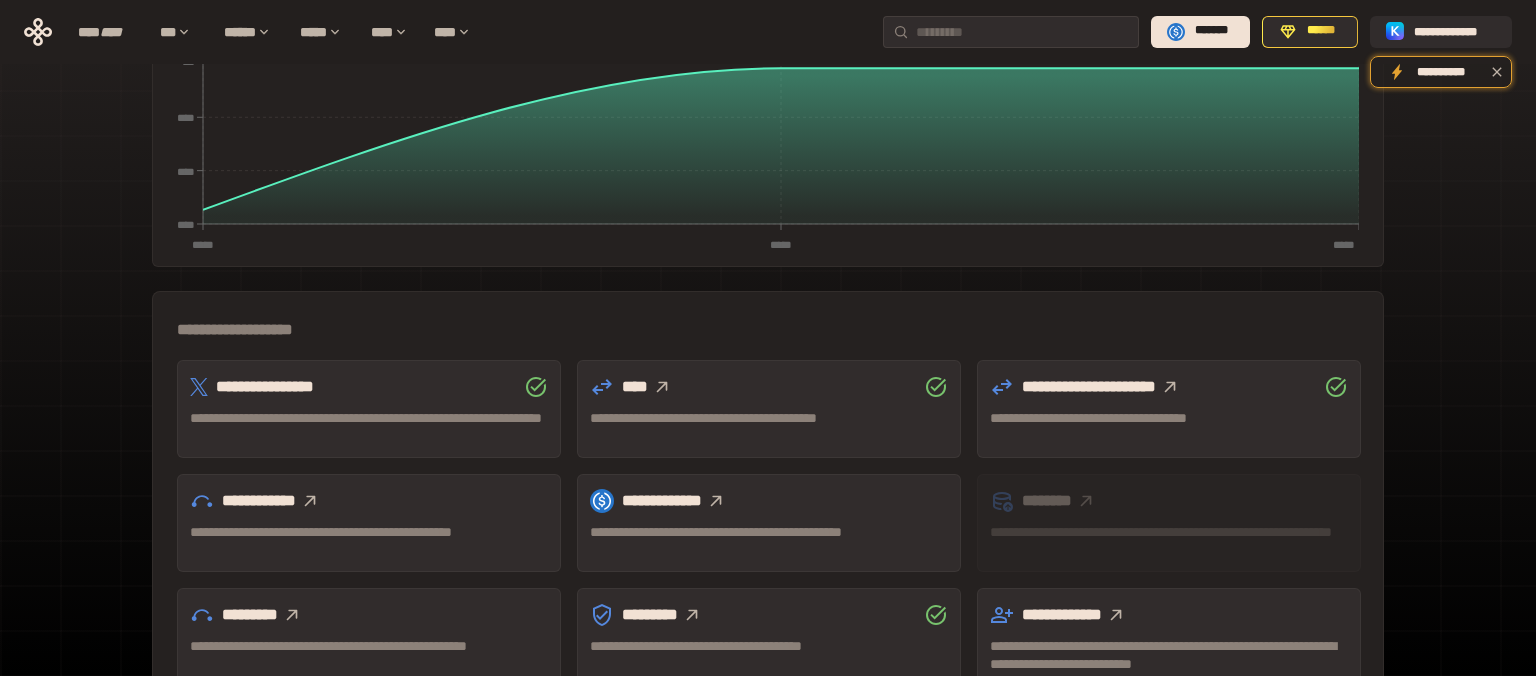 click on "**********" at bounding box center (369, 501) 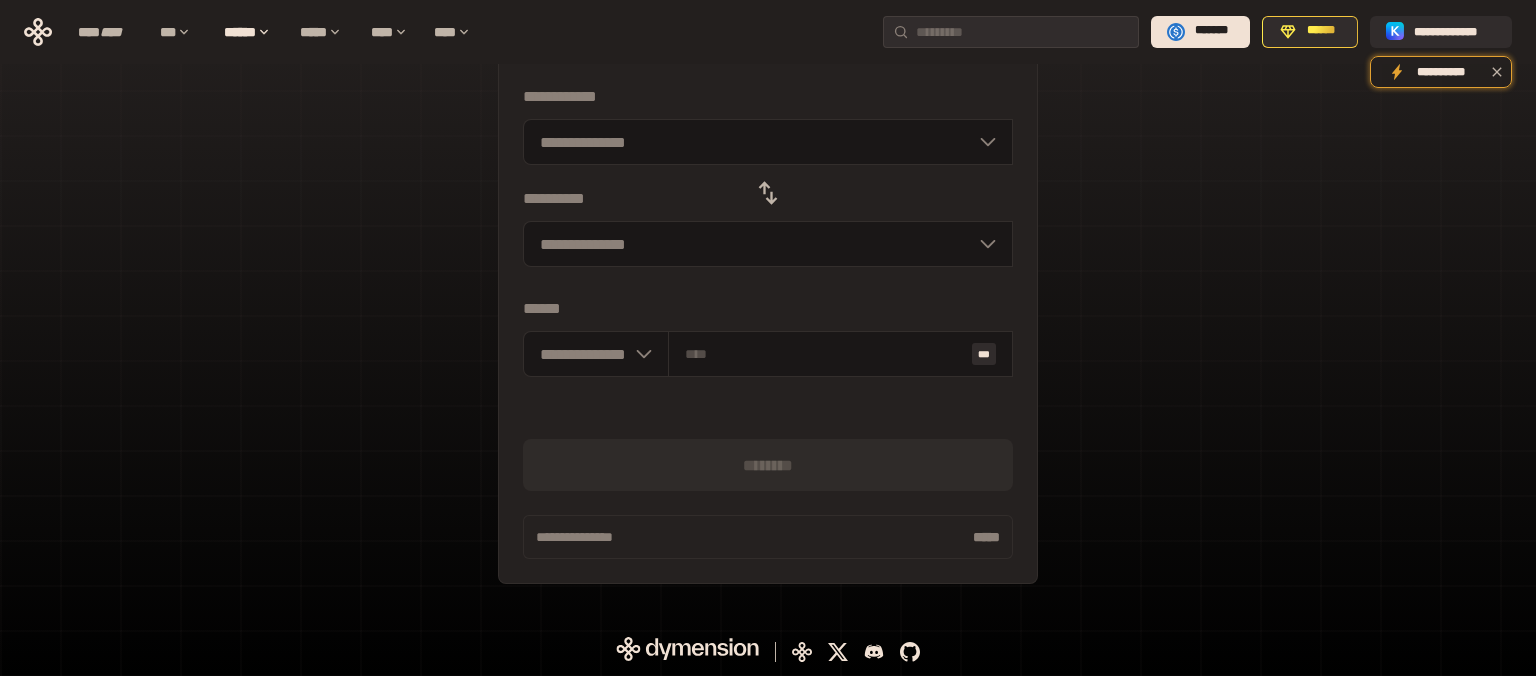 scroll, scrollTop: 91, scrollLeft: 0, axis: vertical 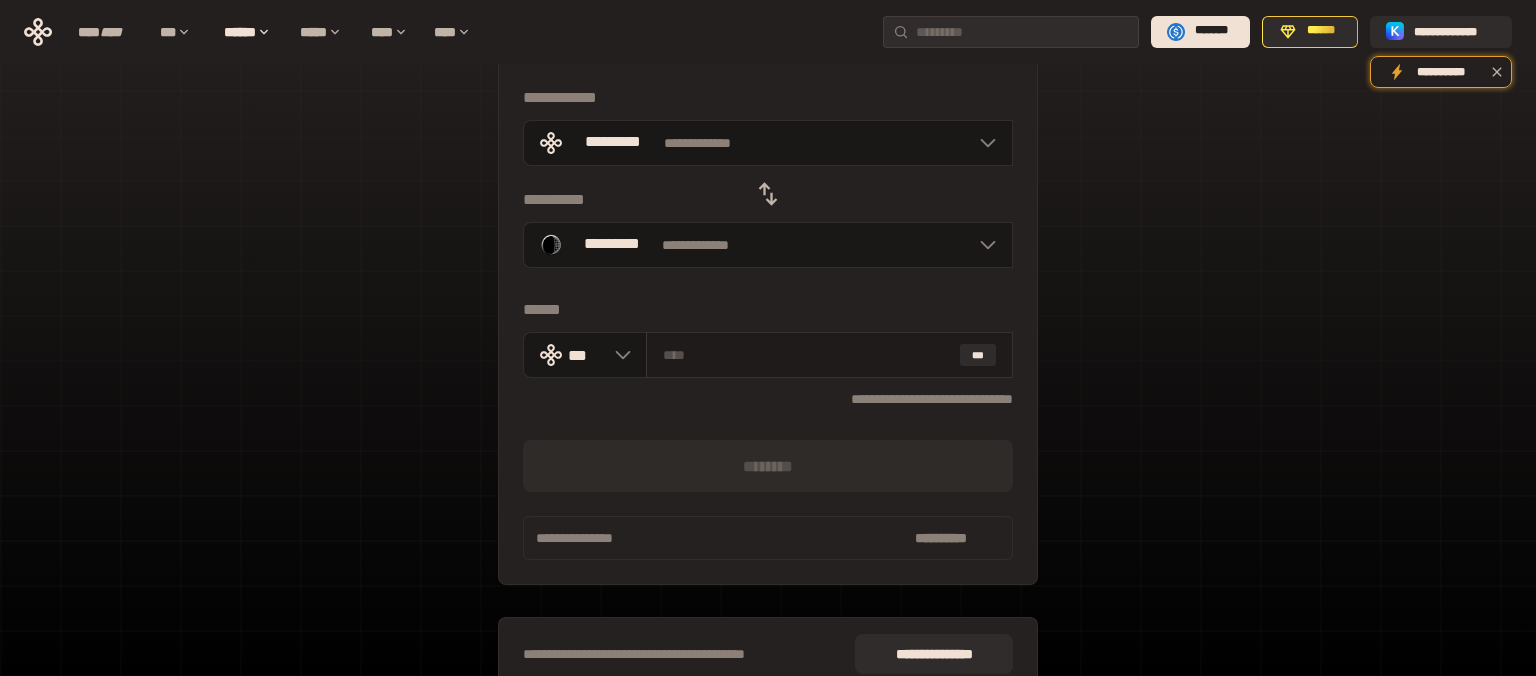 click at bounding box center (807, 355) 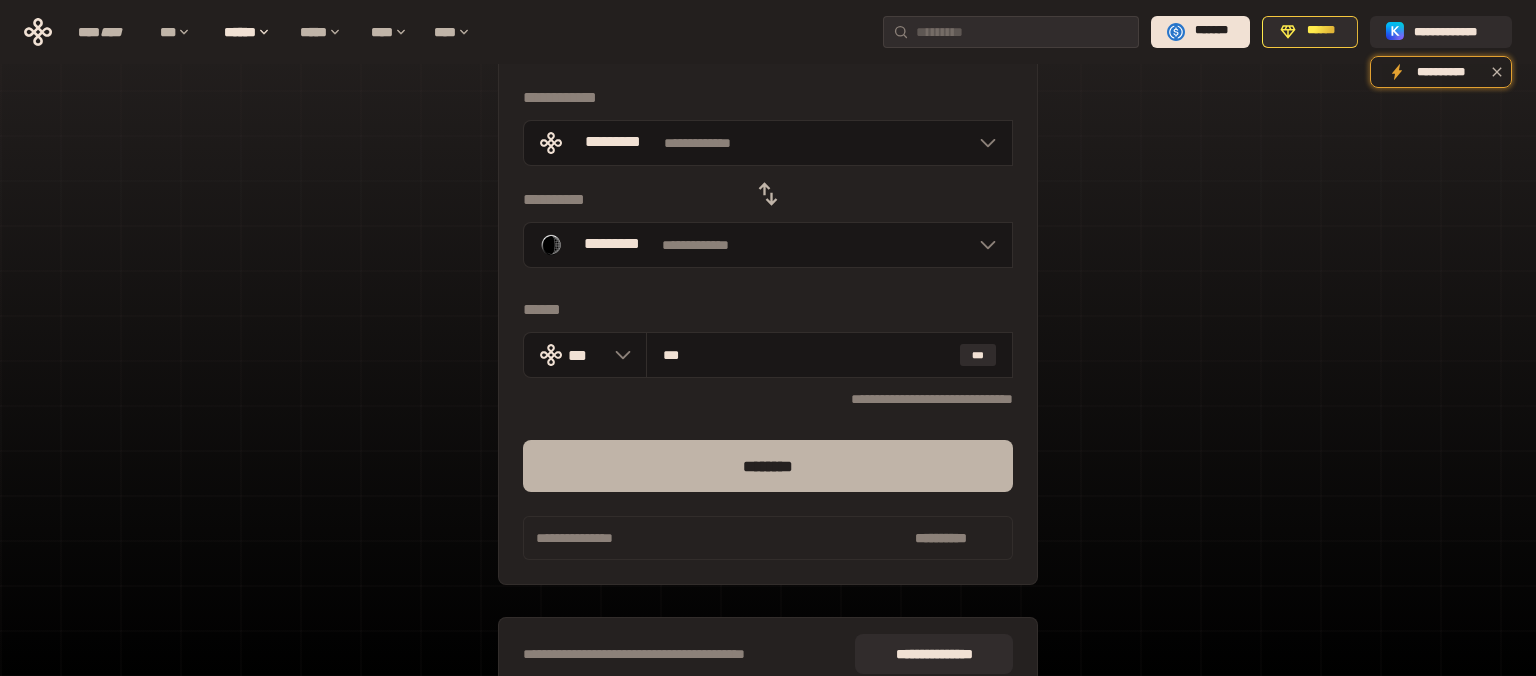type on "***" 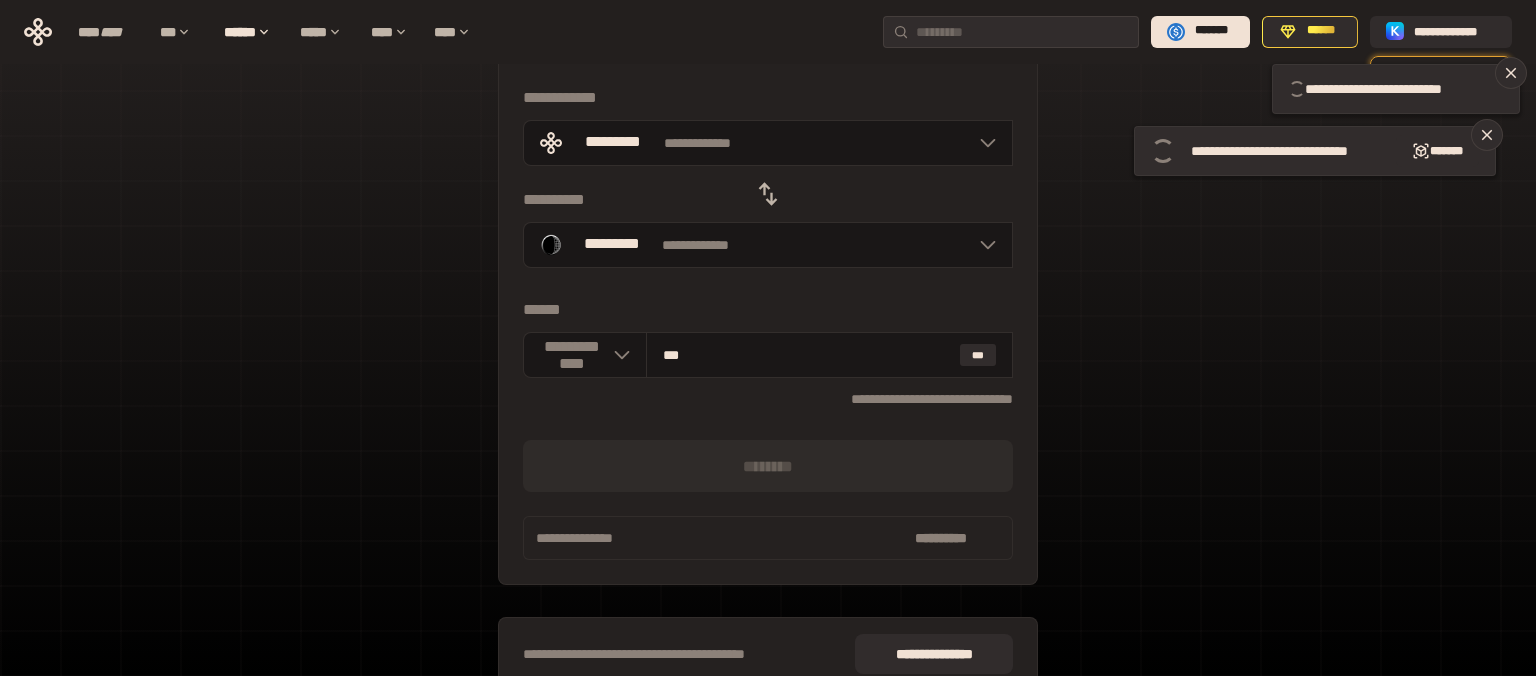 type 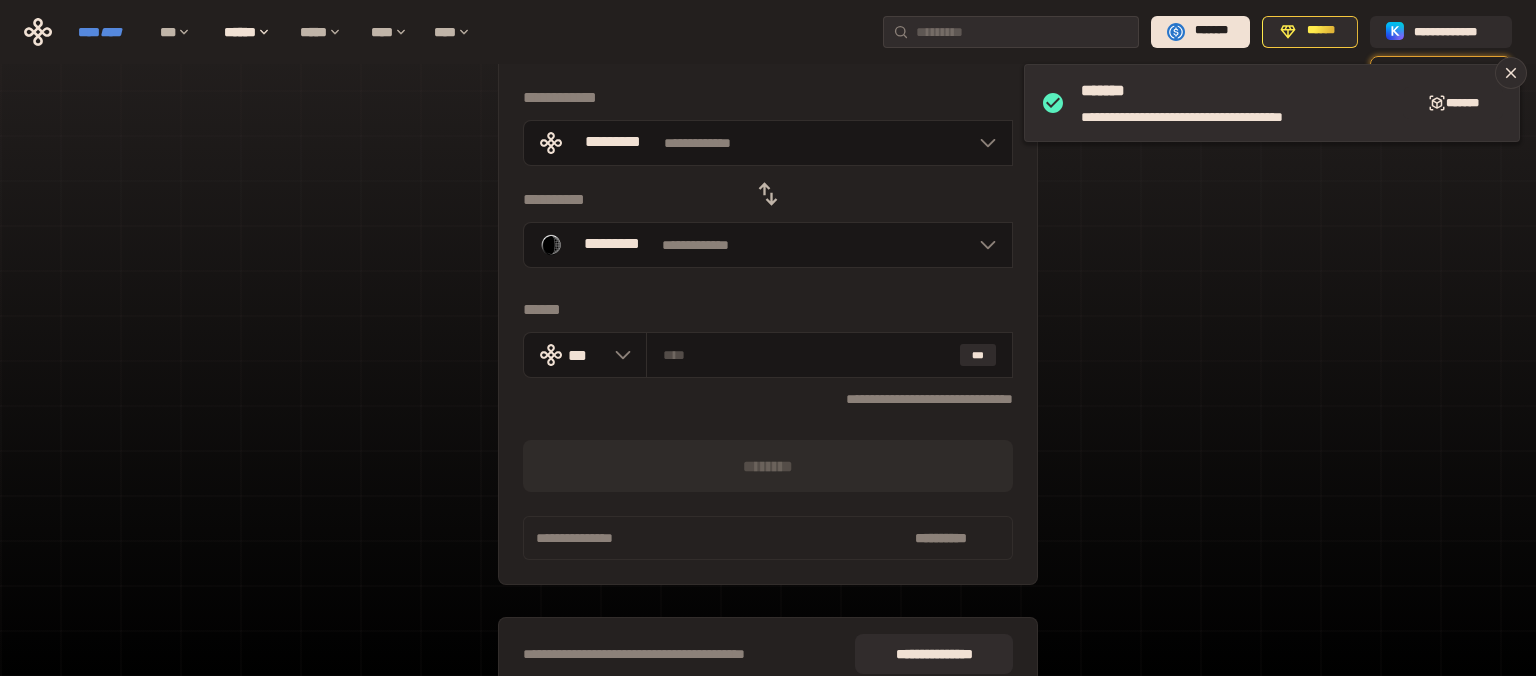 click on "****" at bounding box center [111, 32] 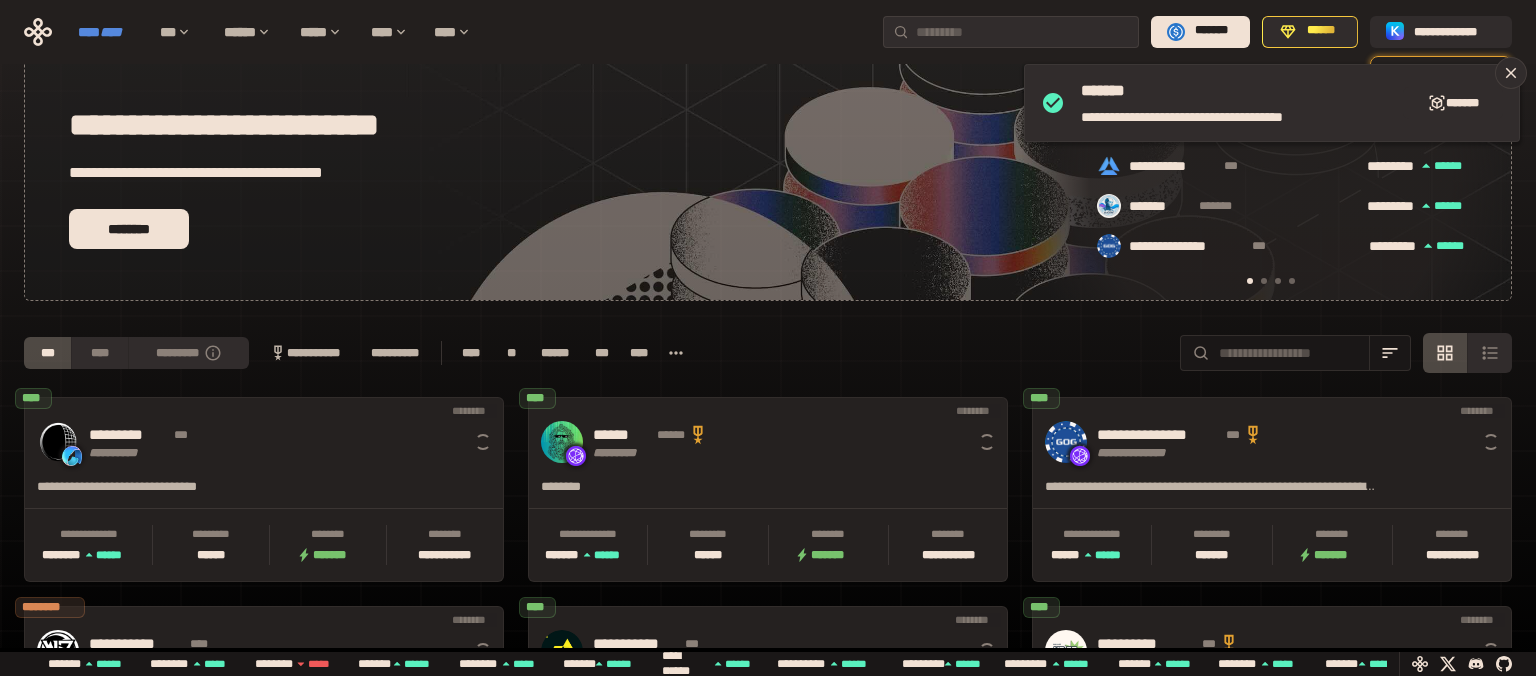 scroll, scrollTop: 0, scrollLeft: 16, axis: horizontal 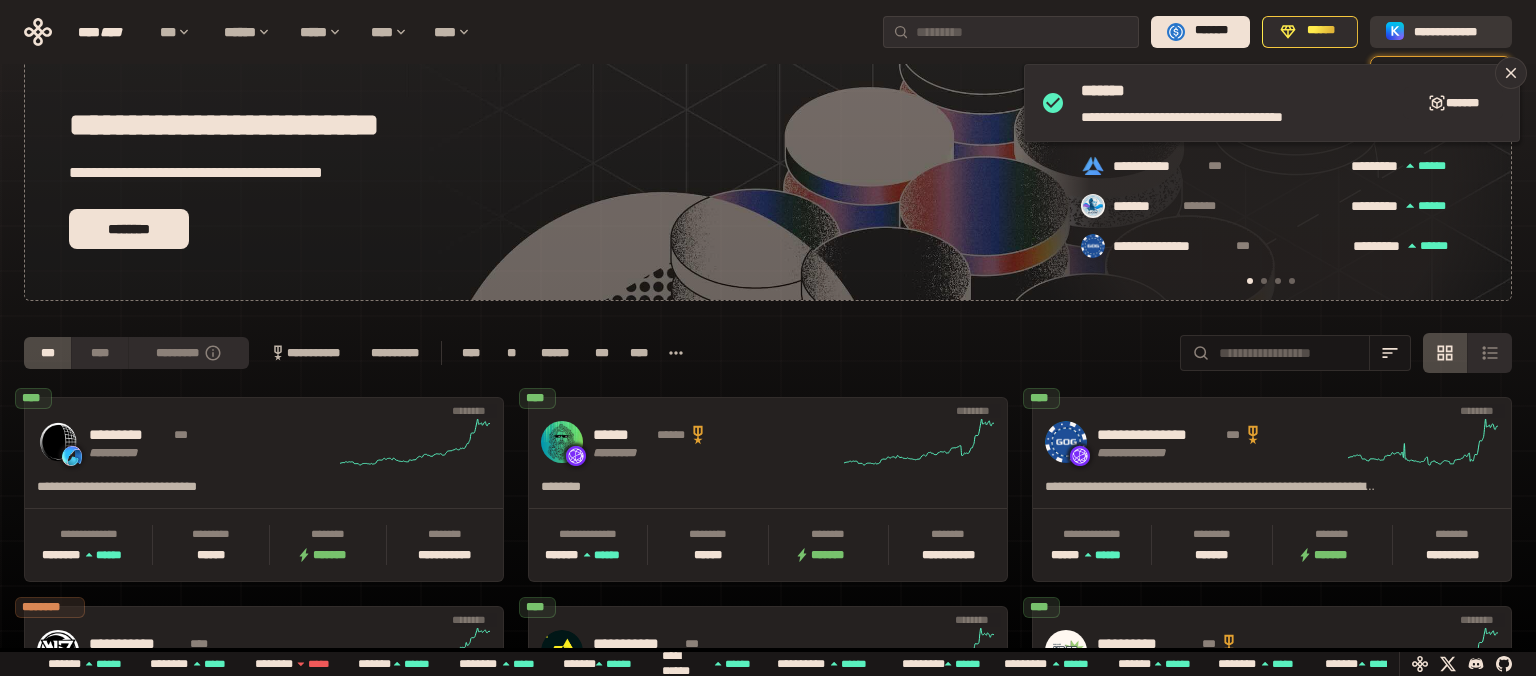 click on "**********" at bounding box center [1455, 31] 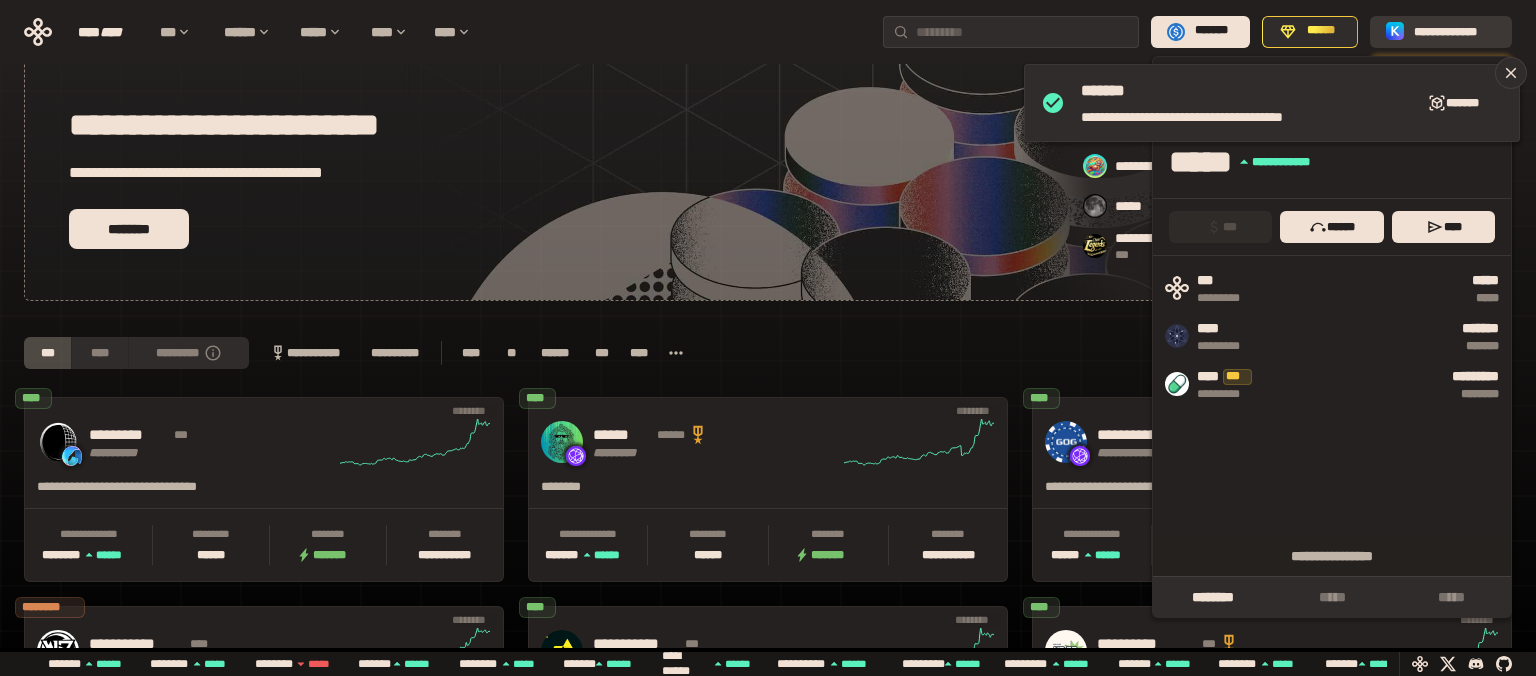scroll, scrollTop: 0, scrollLeft: 436, axis: horizontal 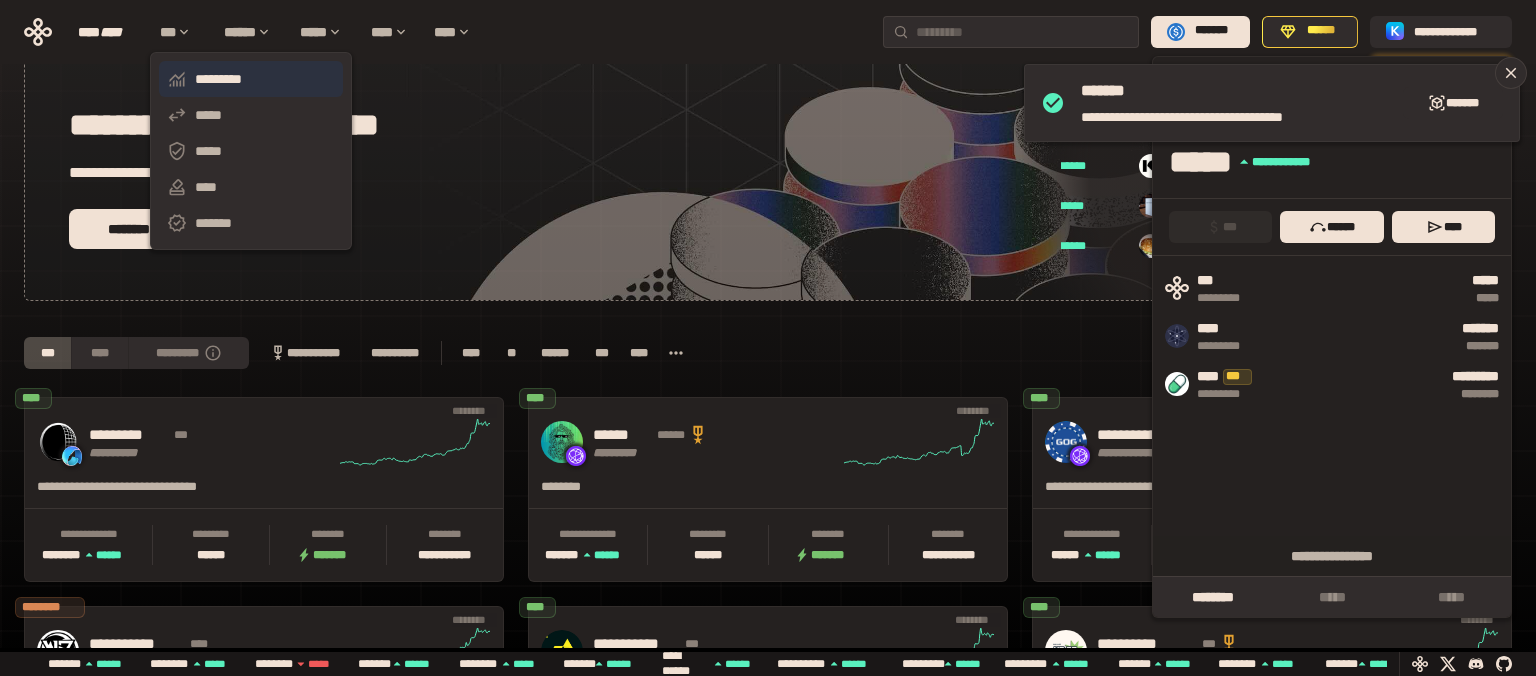 click on "*********" at bounding box center (251, 79) 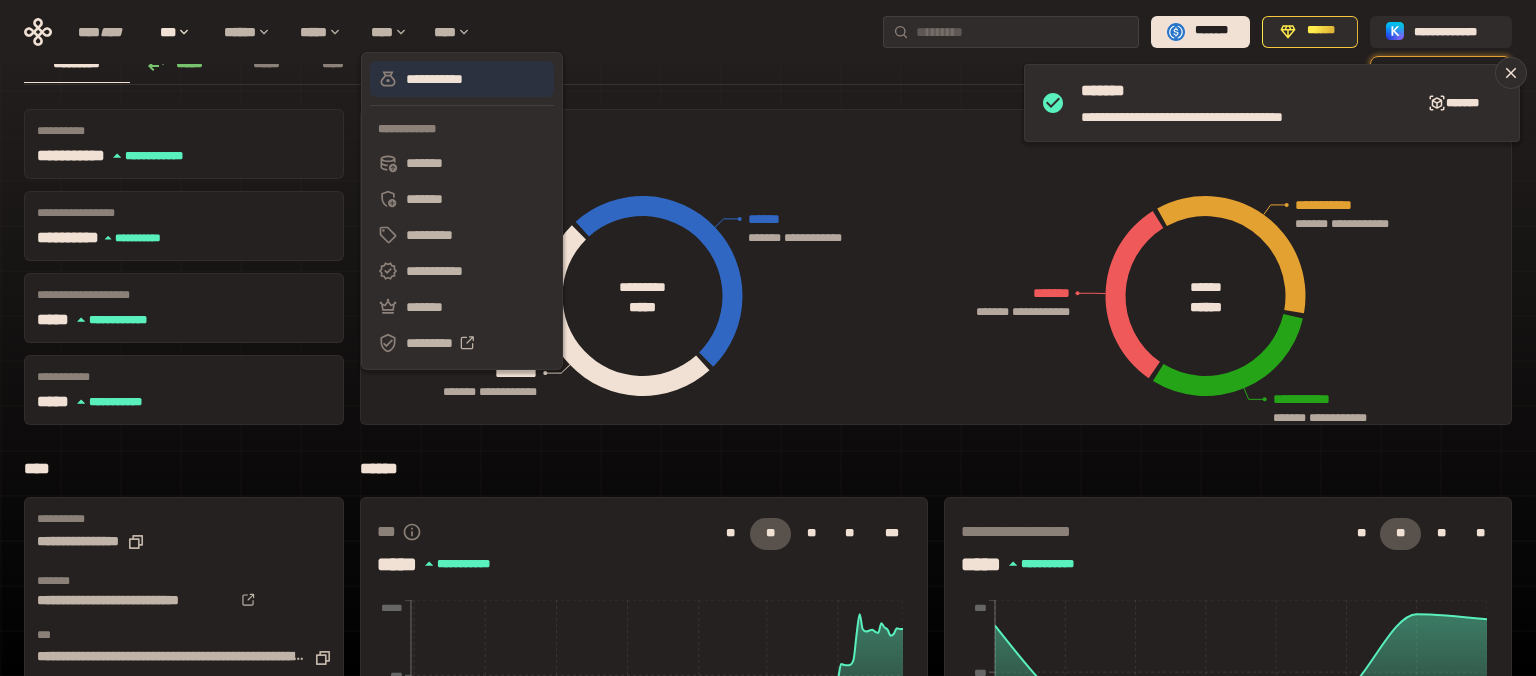 click on "**********" at bounding box center [462, 79] 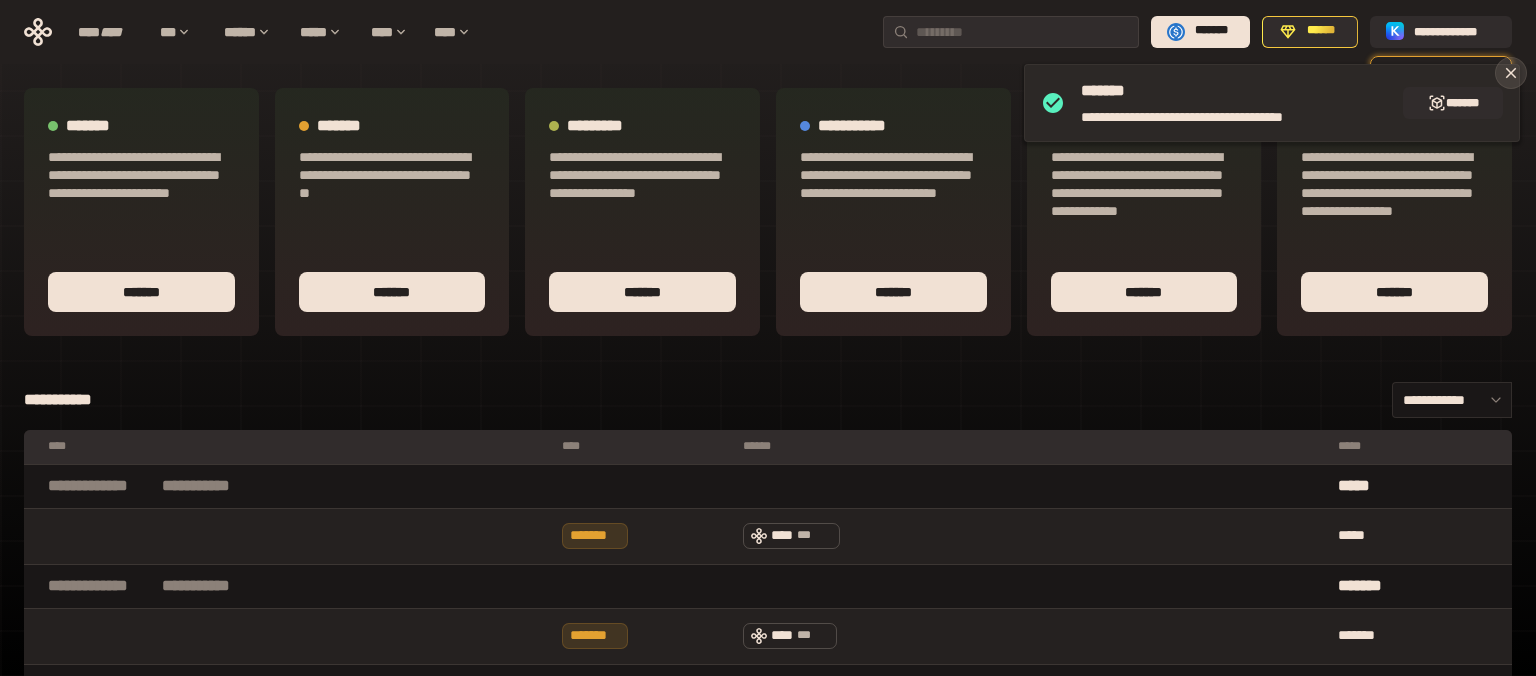 click 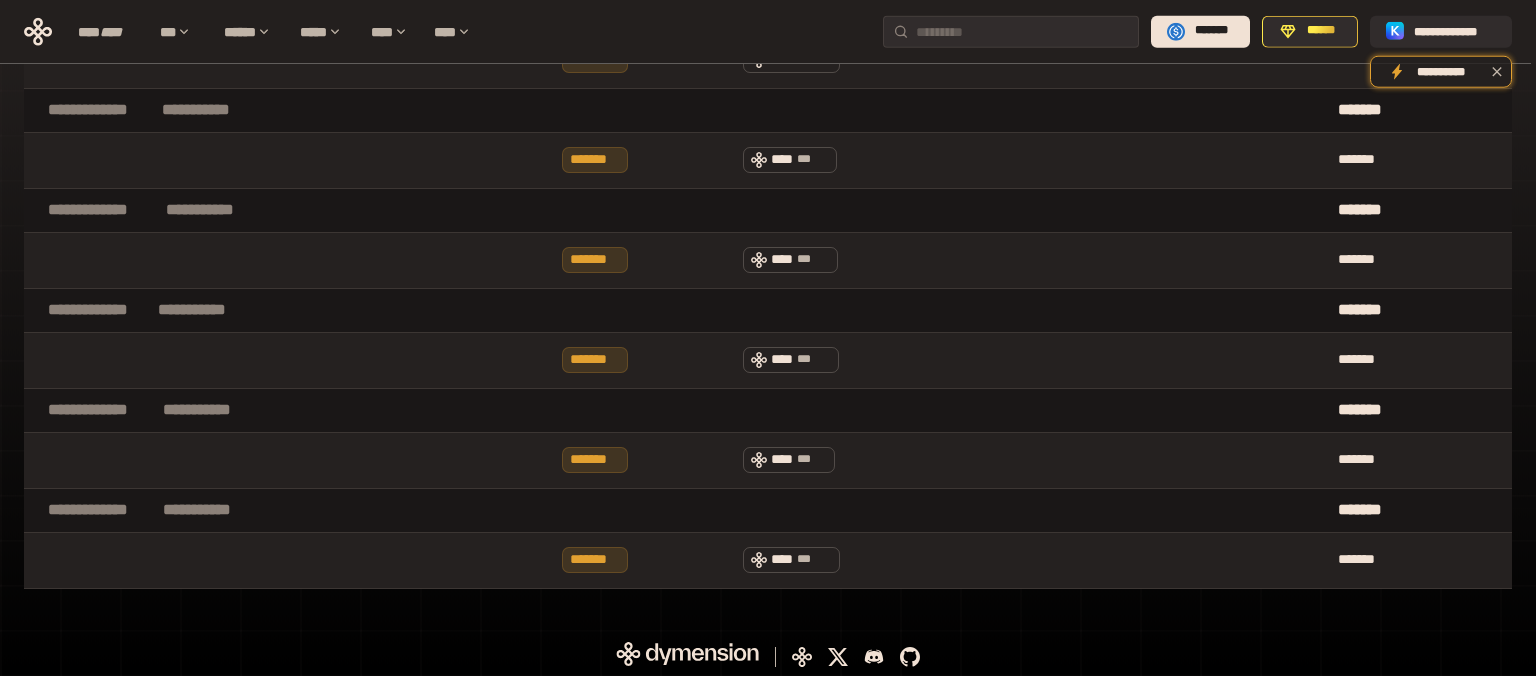 scroll, scrollTop: 480, scrollLeft: 0, axis: vertical 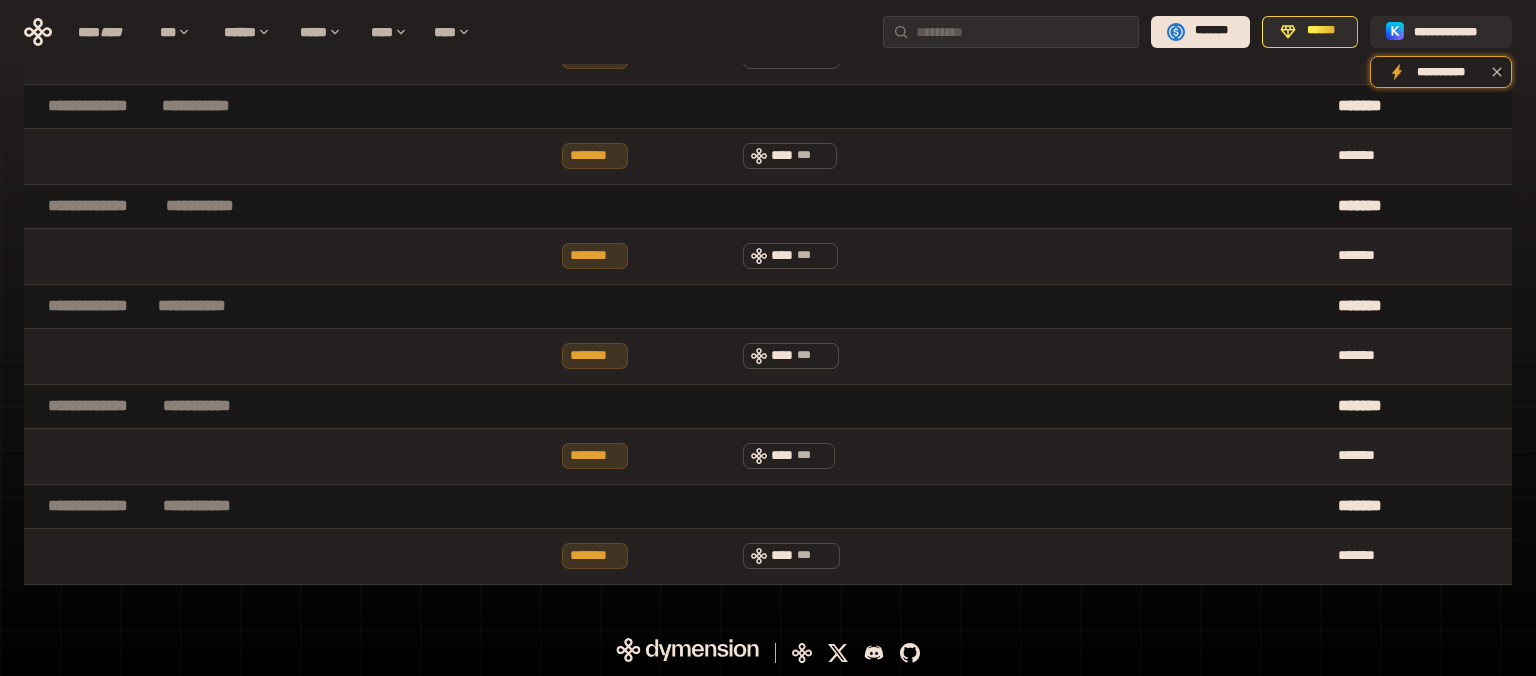 click 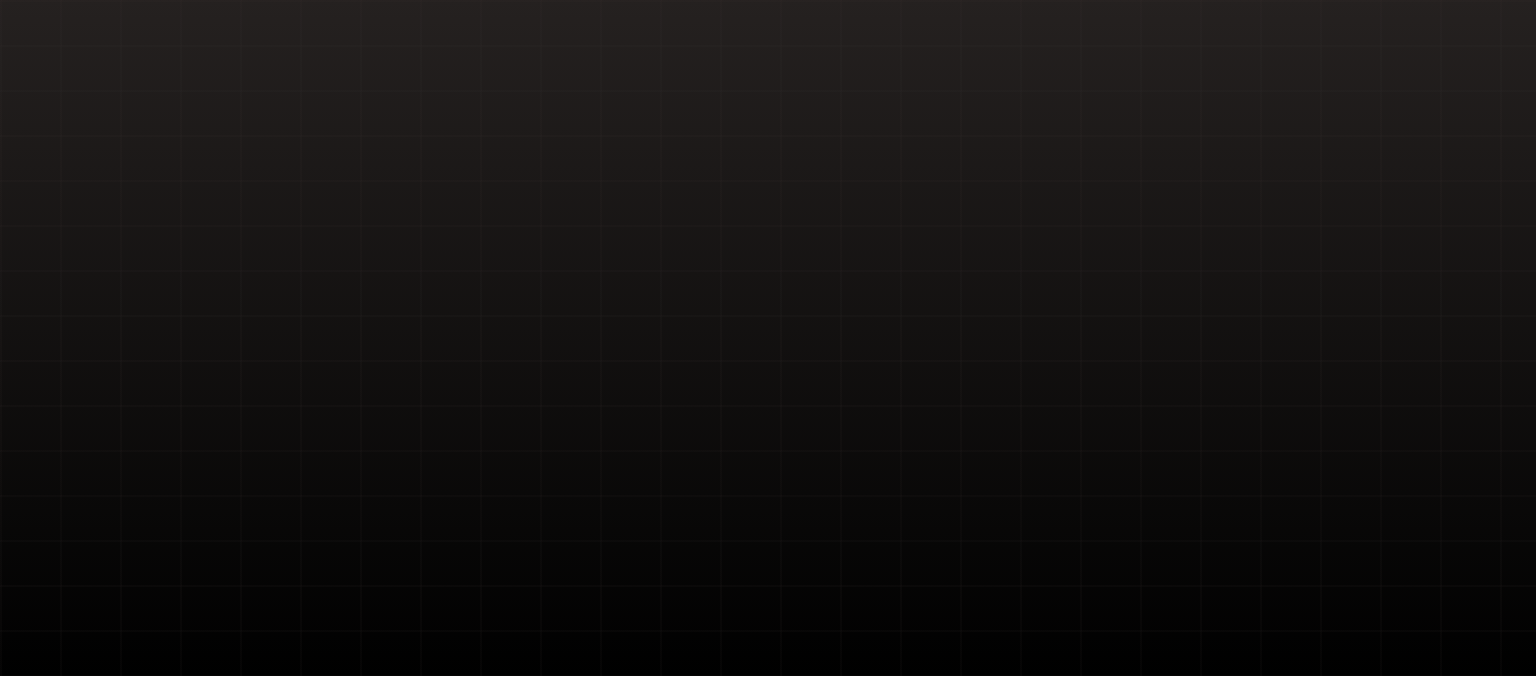 scroll, scrollTop: 0, scrollLeft: 0, axis: both 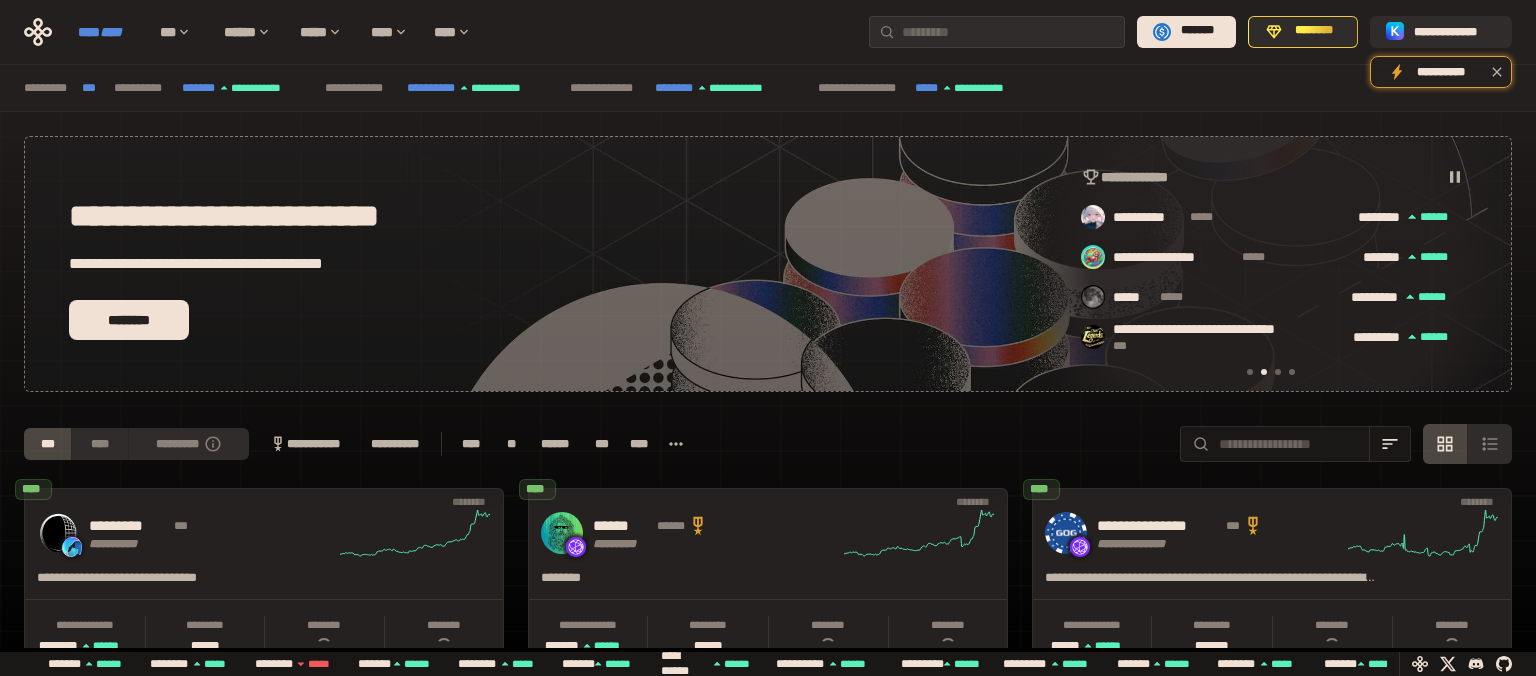 click on "****" at bounding box center [111, 32] 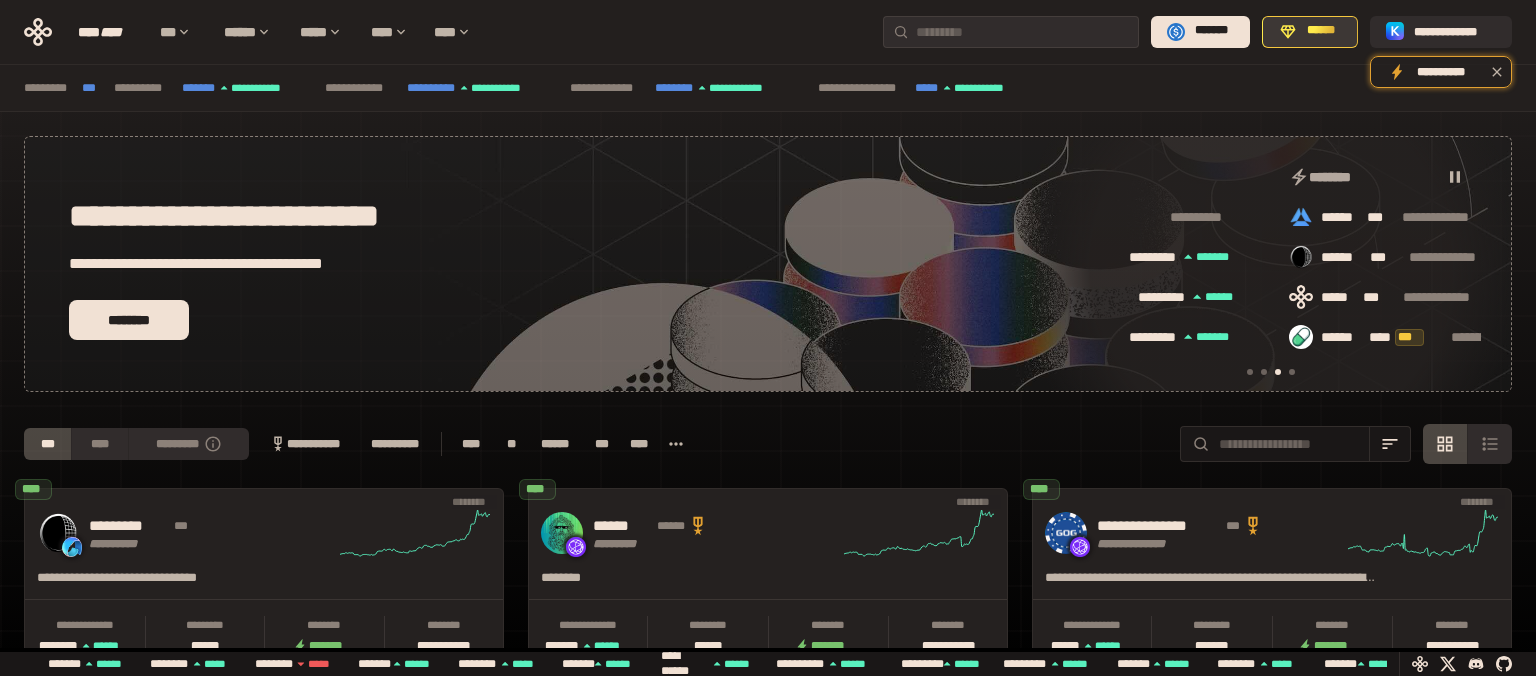 scroll, scrollTop: 0, scrollLeft: 1226, axis: horizontal 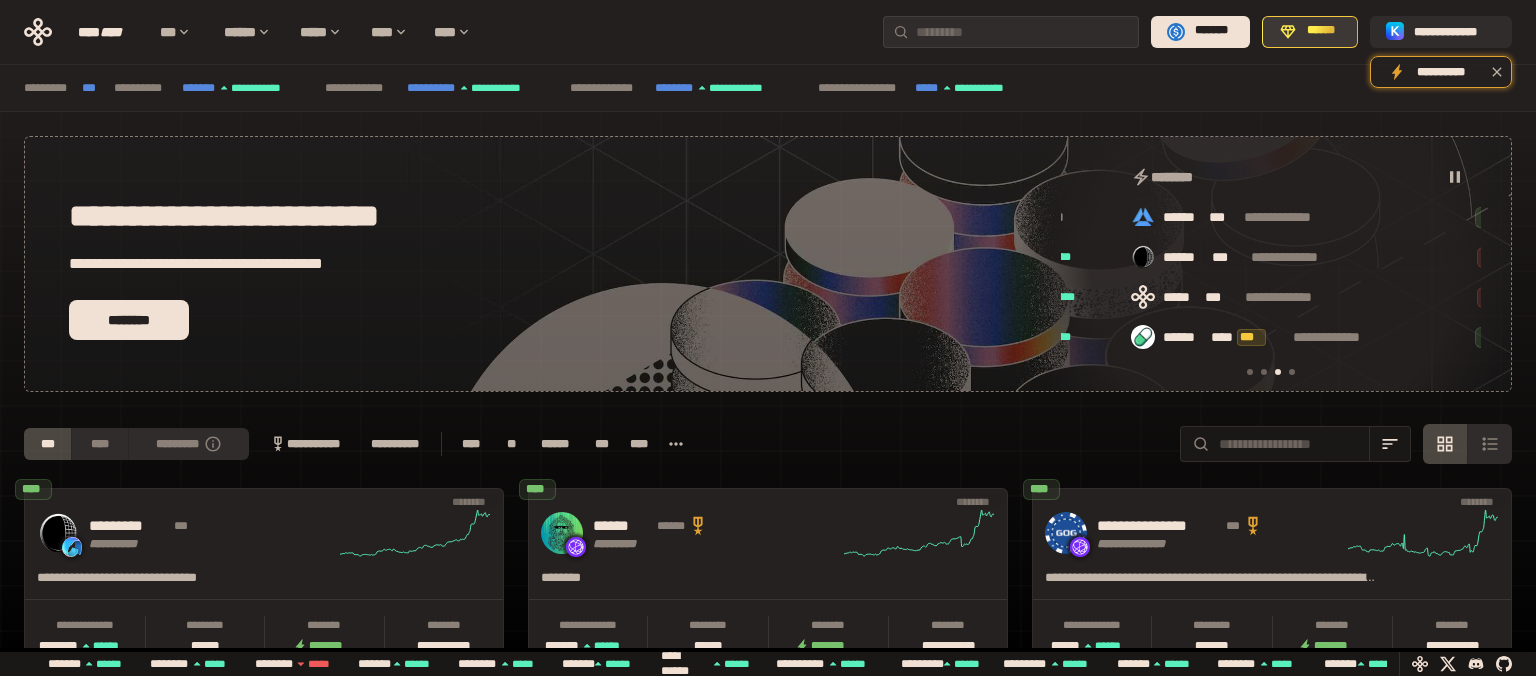 click on "******" at bounding box center (1321, 31) 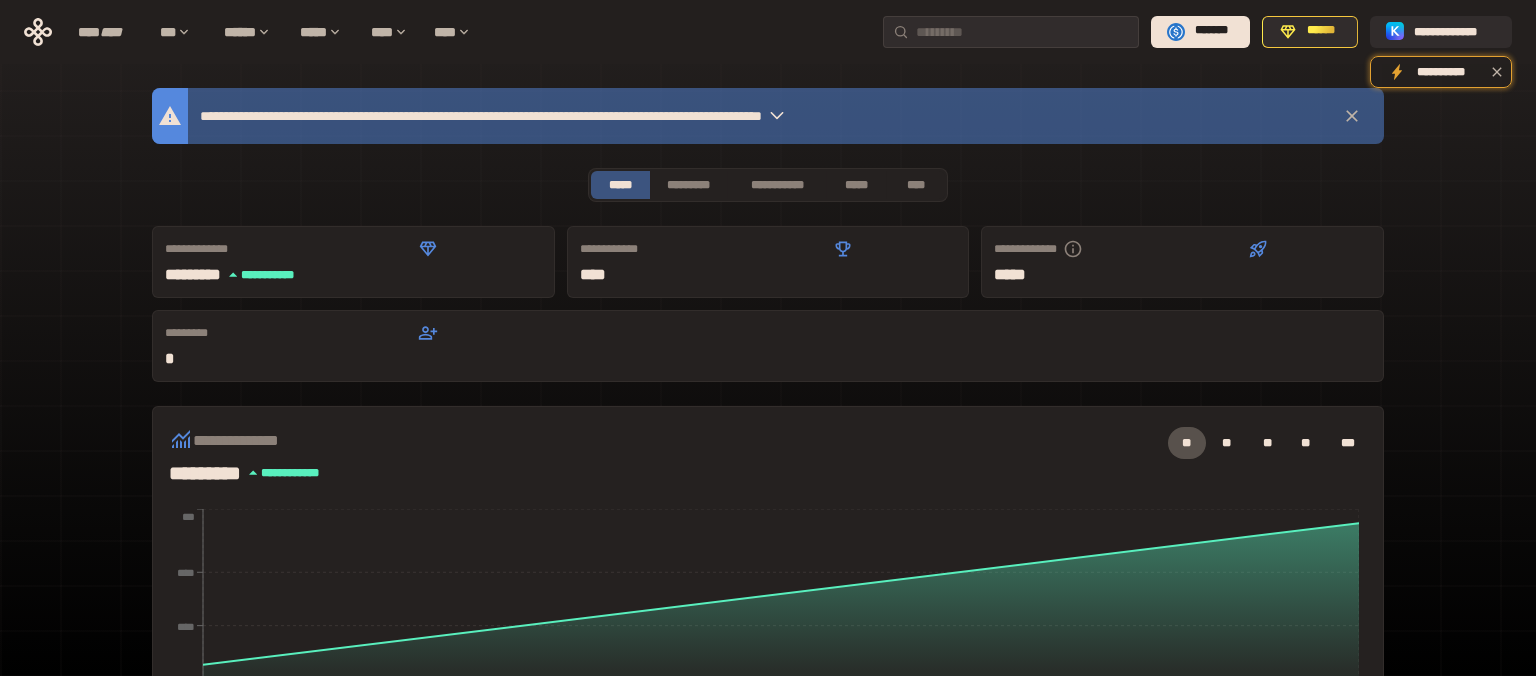 click 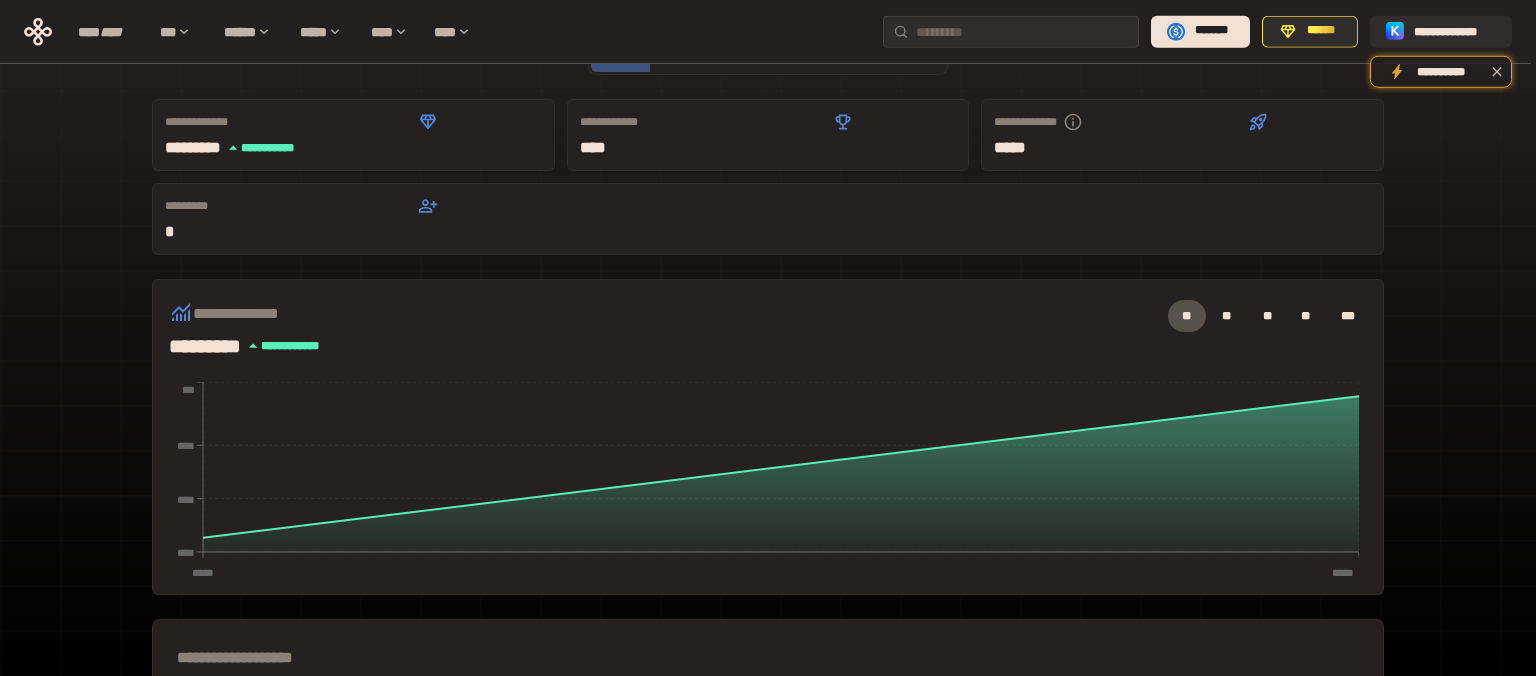 scroll, scrollTop: 80, scrollLeft: 0, axis: vertical 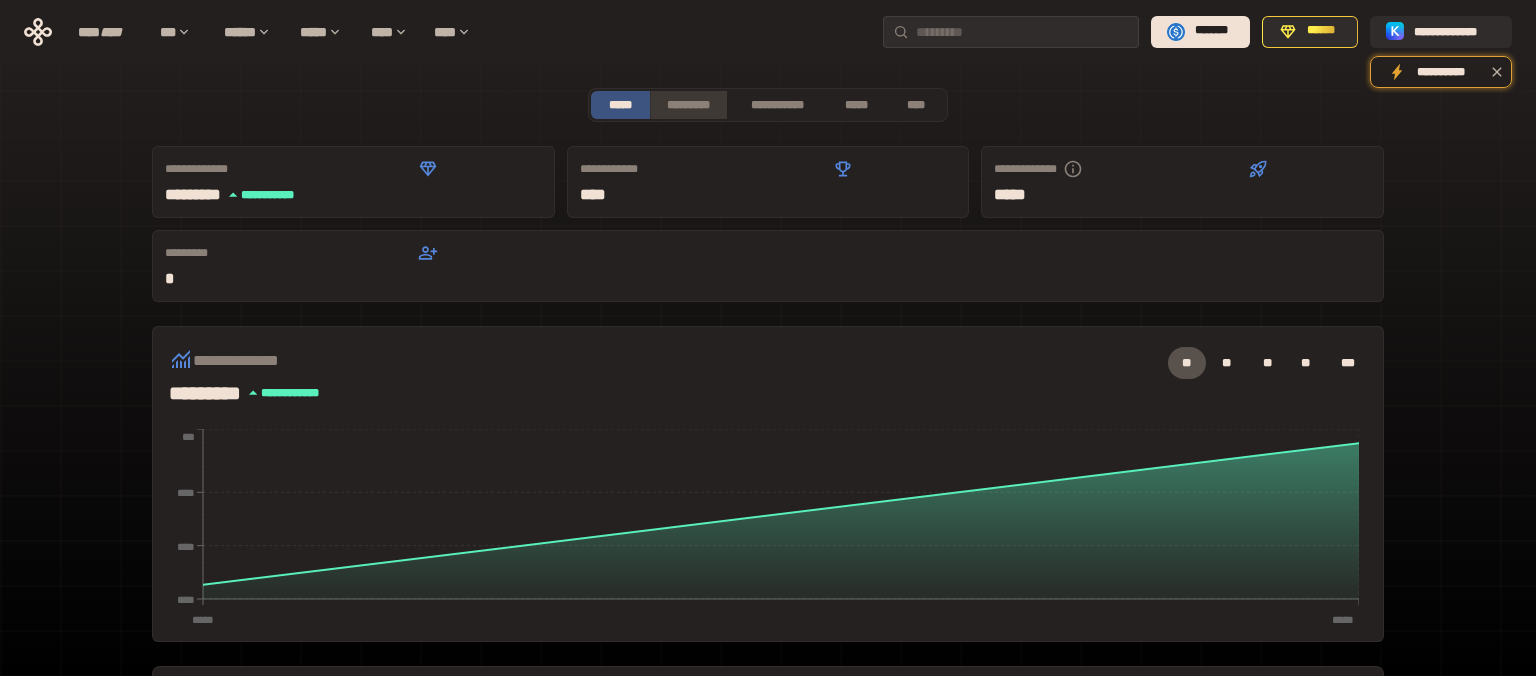 click on "*********" at bounding box center [688, 105] 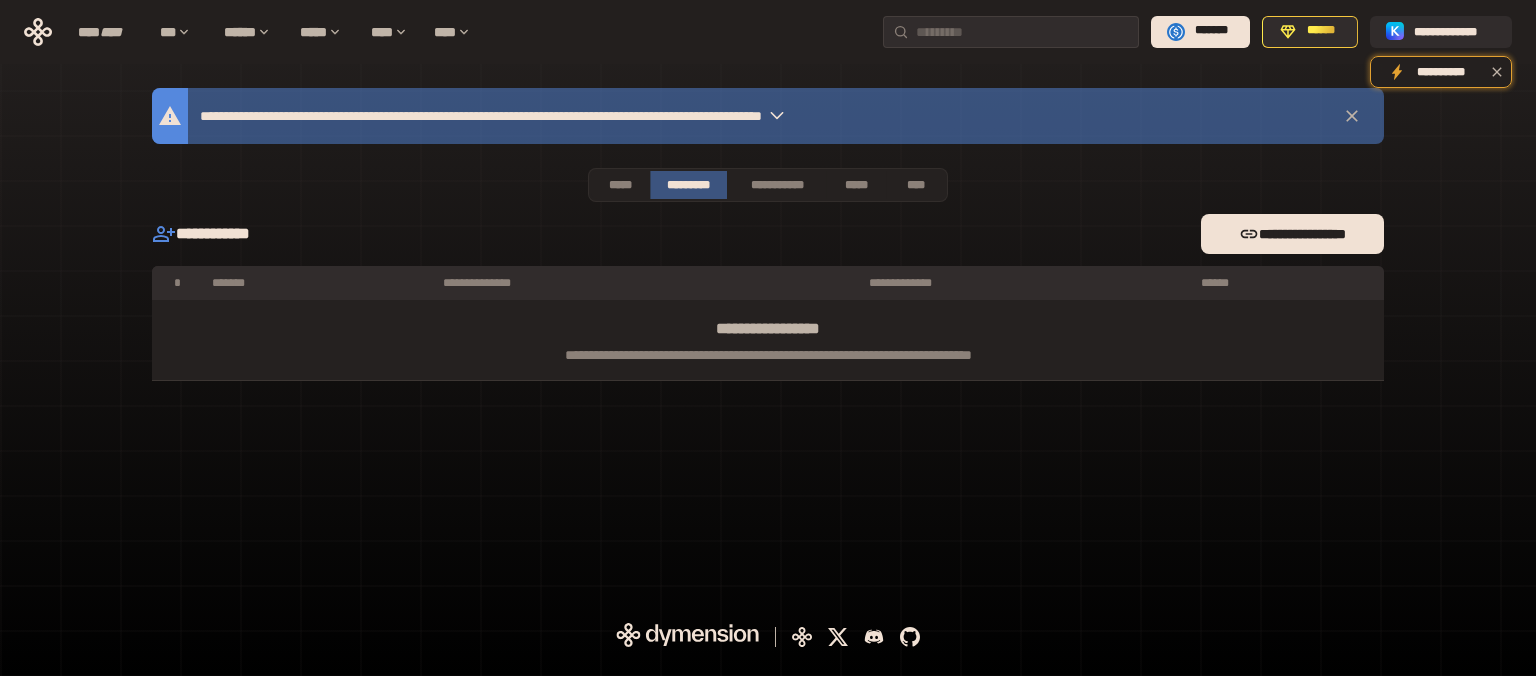 scroll, scrollTop: 0, scrollLeft: 0, axis: both 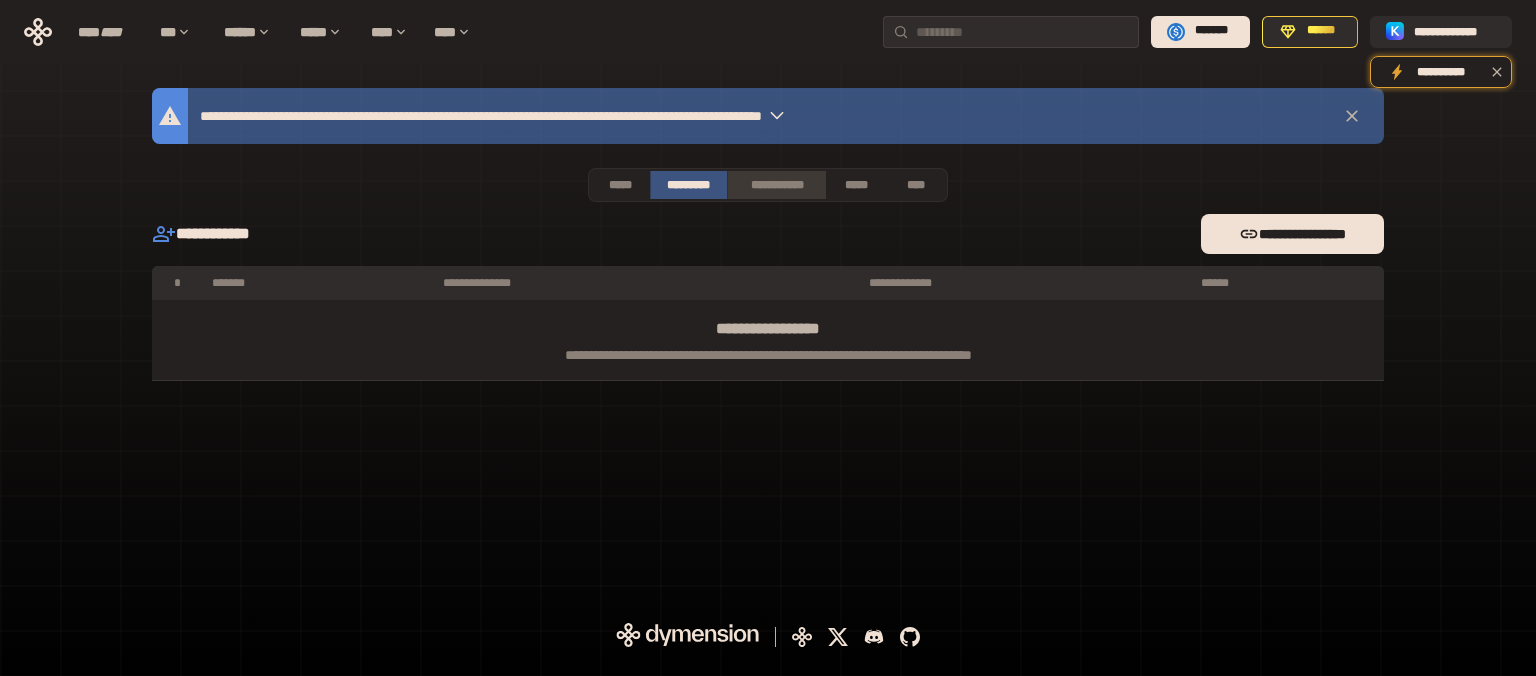 click on "**********" at bounding box center (776, 185) 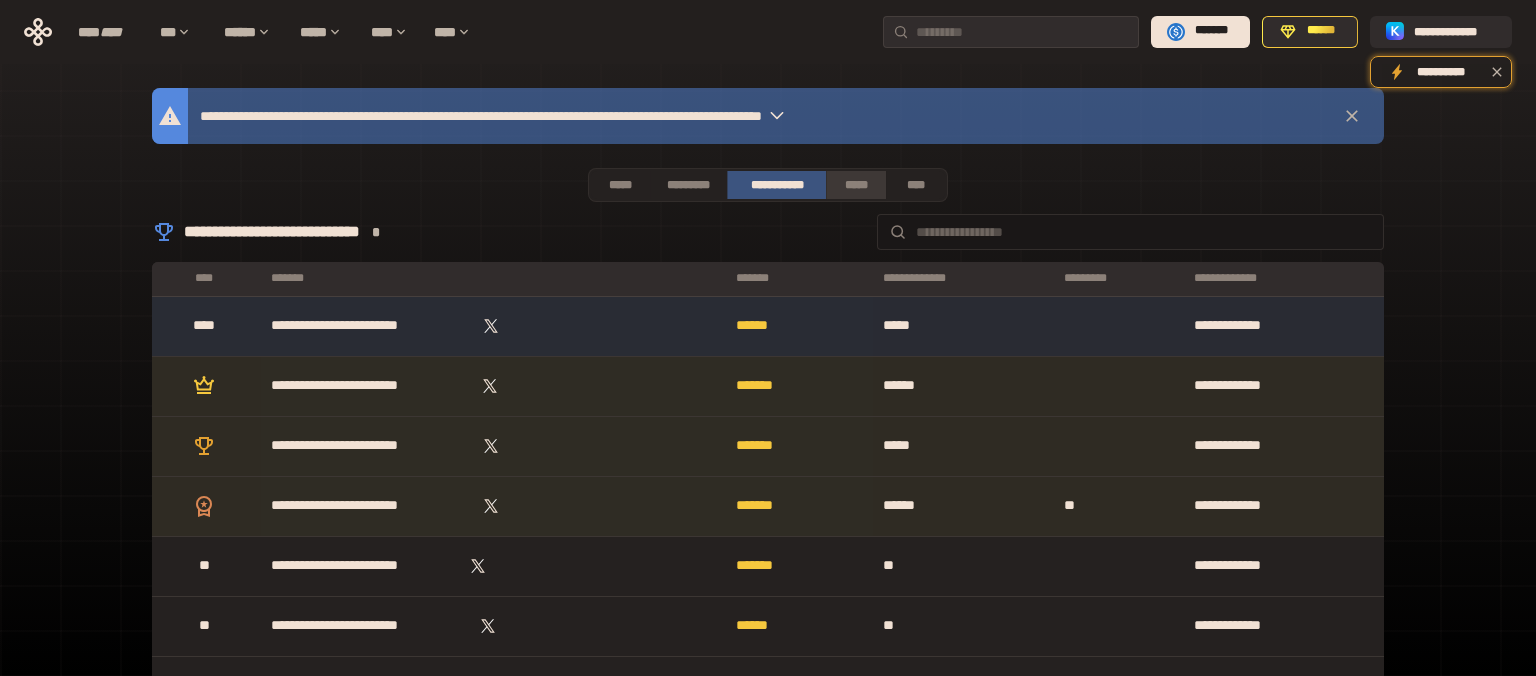 click on "*****" at bounding box center [856, 185] 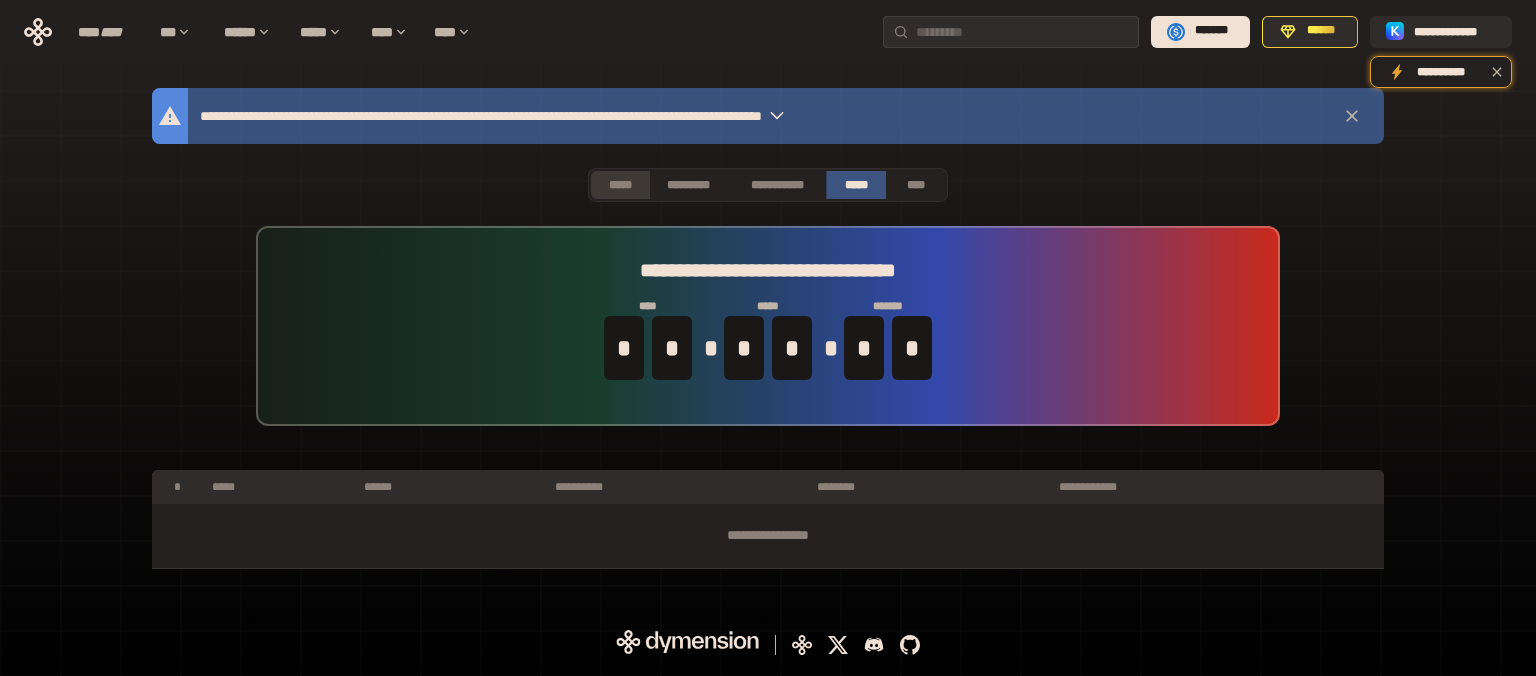 click on "*****" at bounding box center (620, 185) 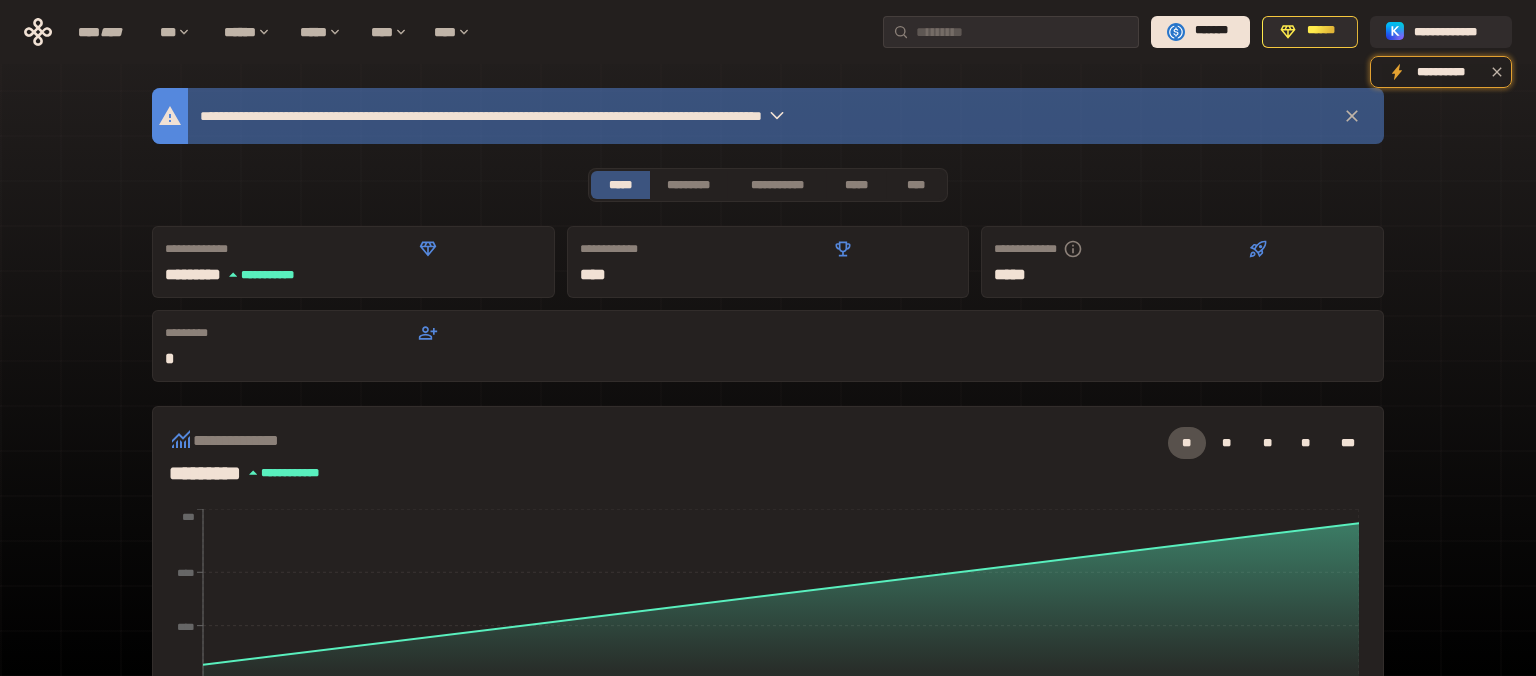 click 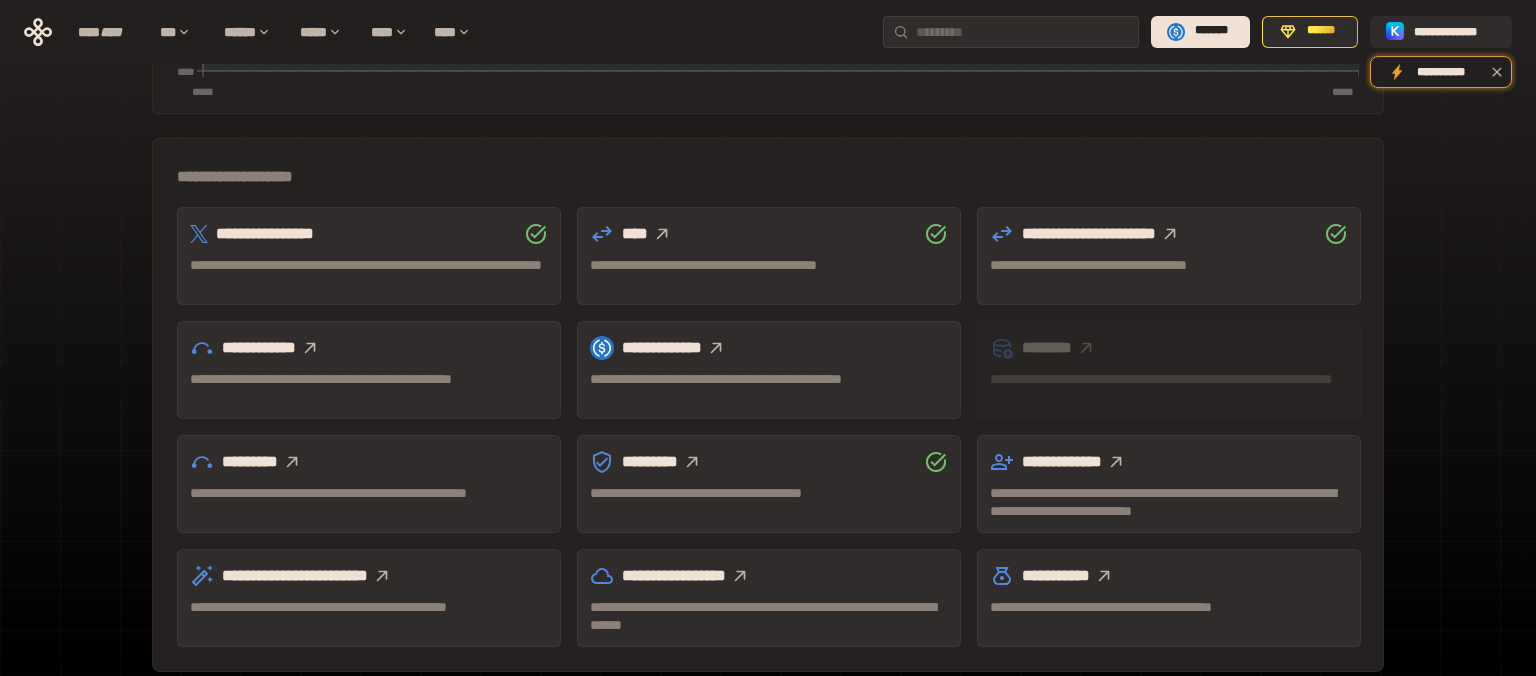 scroll, scrollTop: 608, scrollLeft: 0, axis: vertical 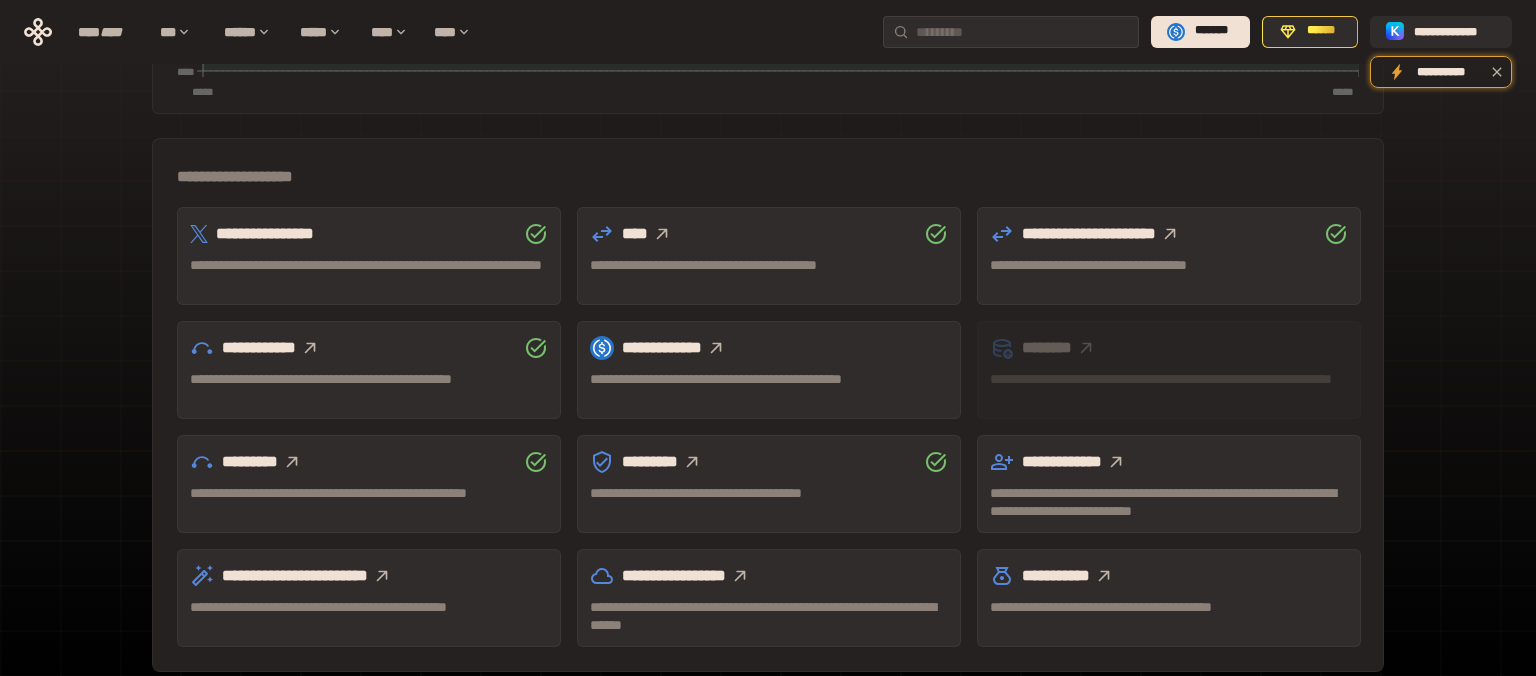 click 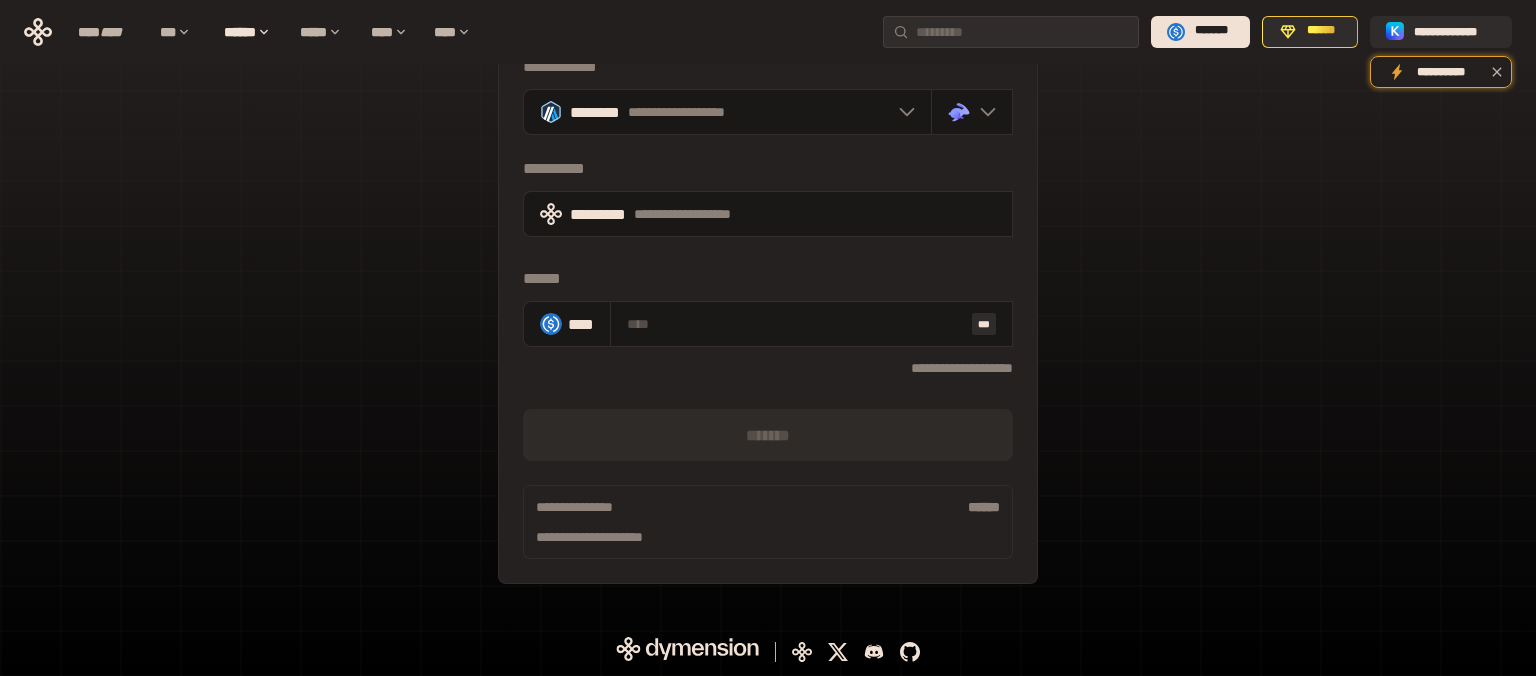 scroll, scrollTop: 81, scrollLeft: 0, axis: vertical 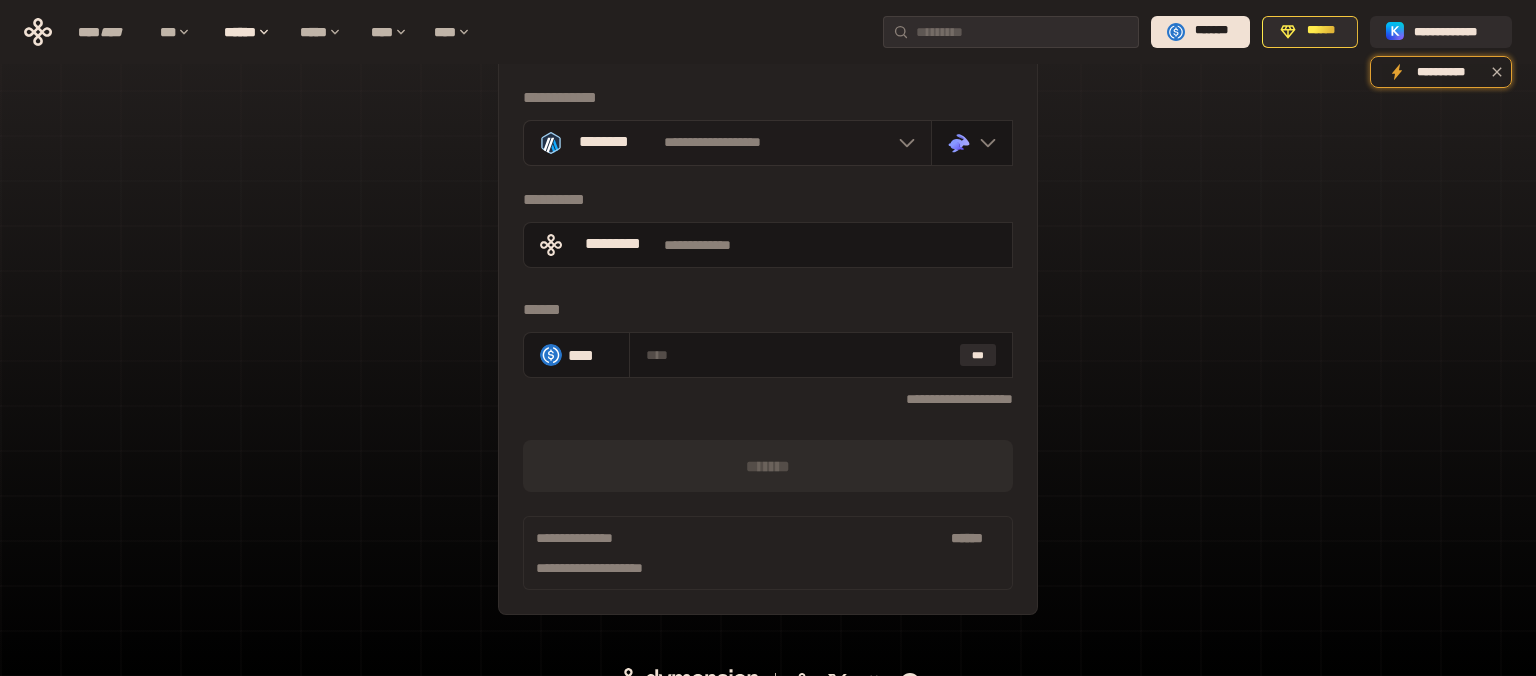 click 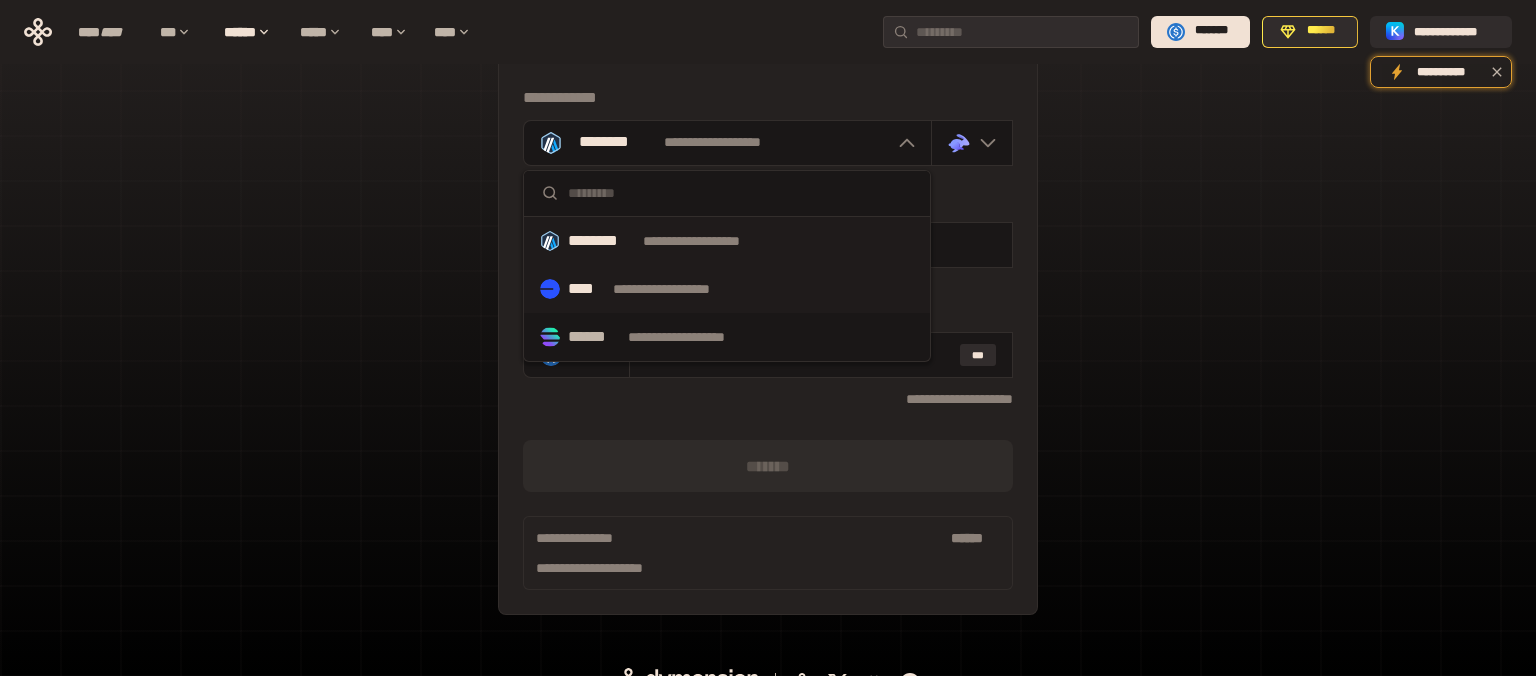 click on "**********" at bounding box center (727, 289) 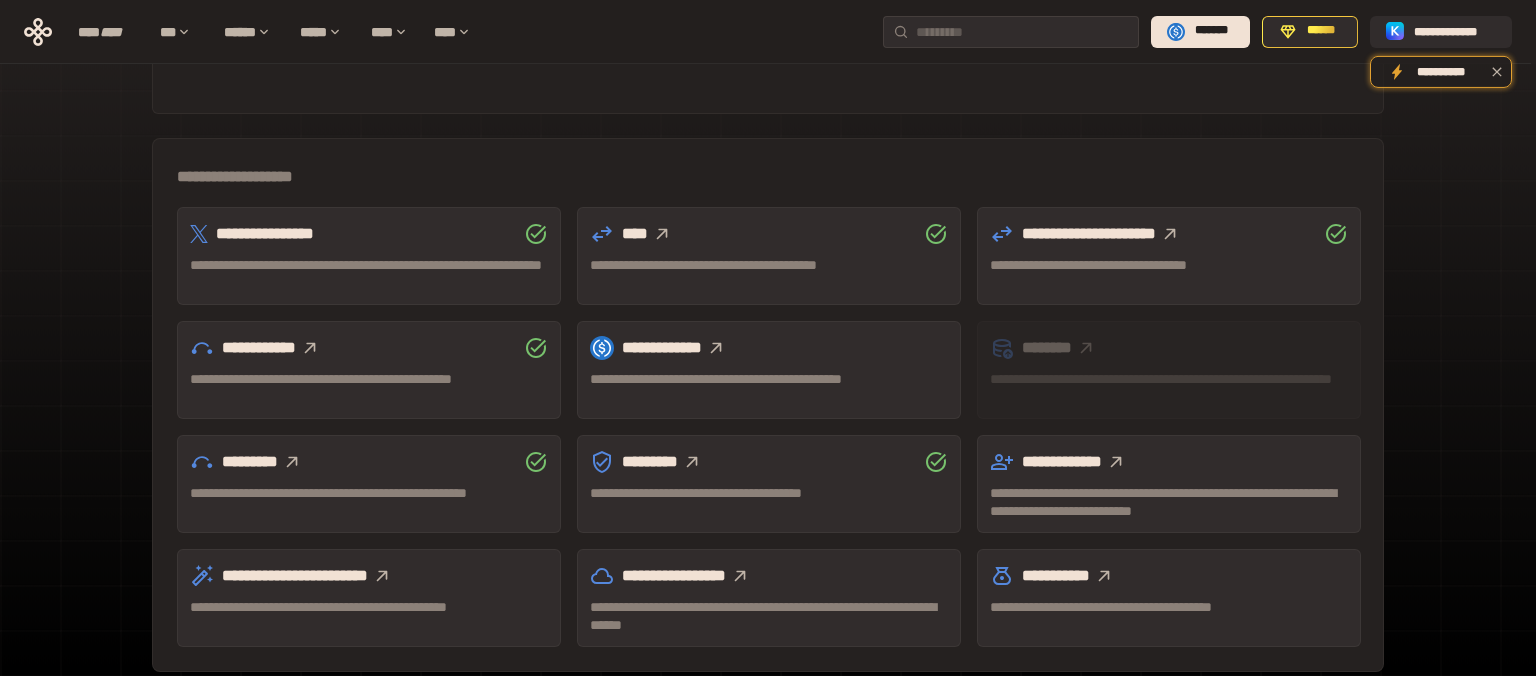 scroll, scrollTop: 608, scrollLeft: 0, axis: vertical 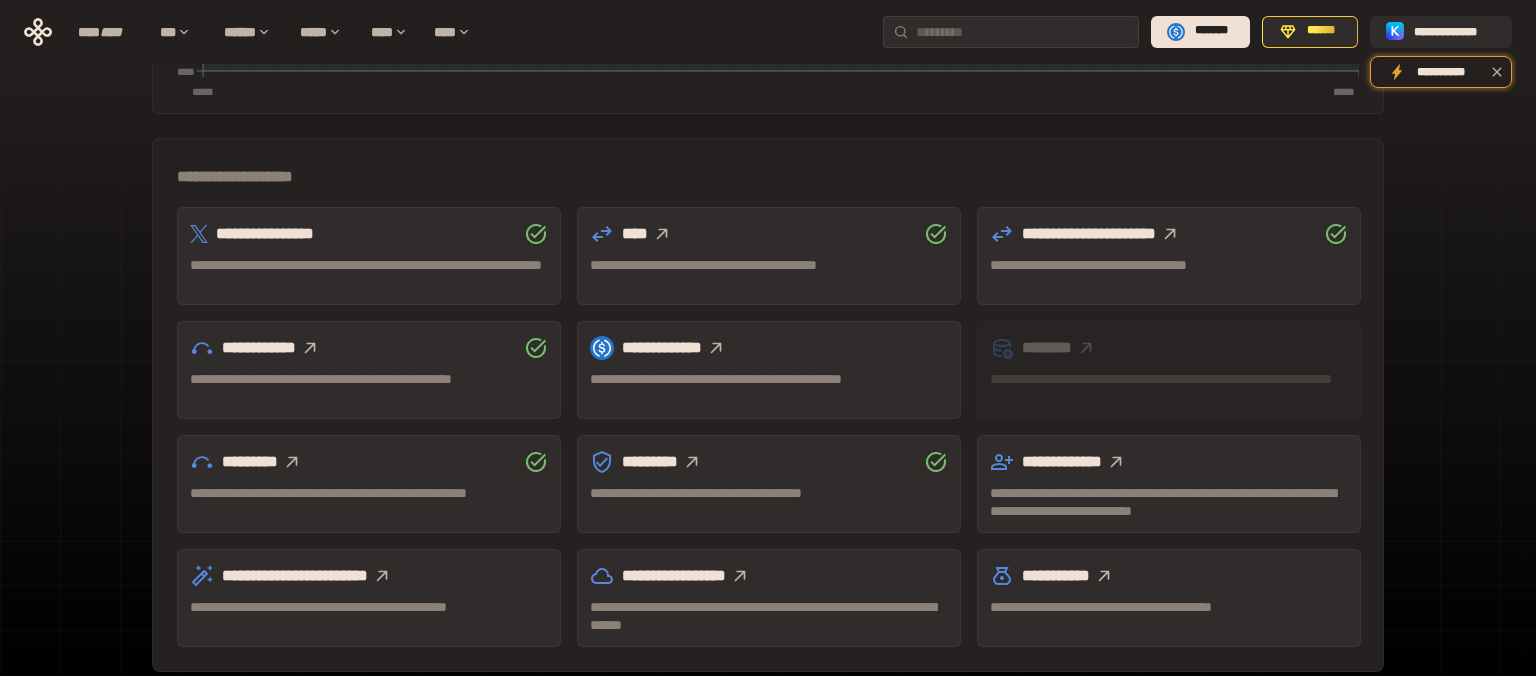 click 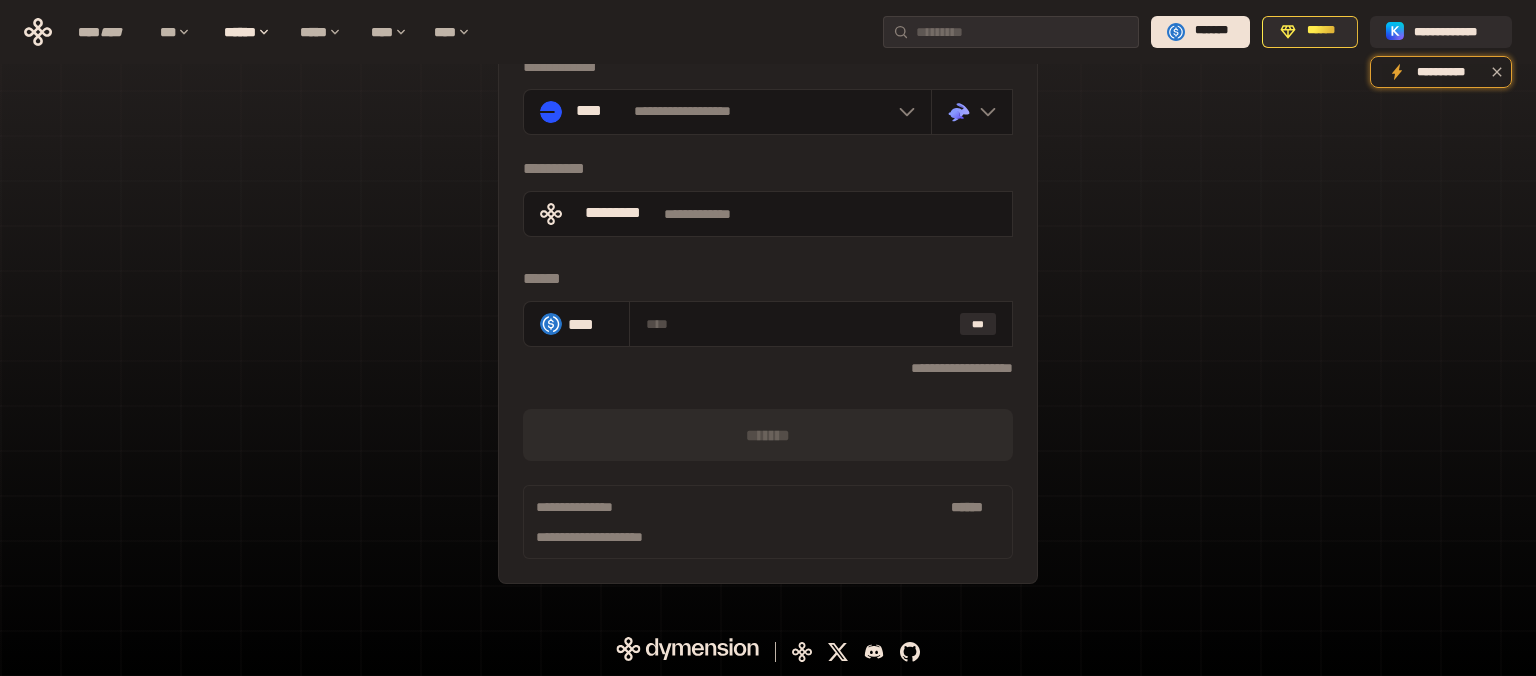 scroll, scrollTop: 111, scrollLeft: 0, axis: vertical 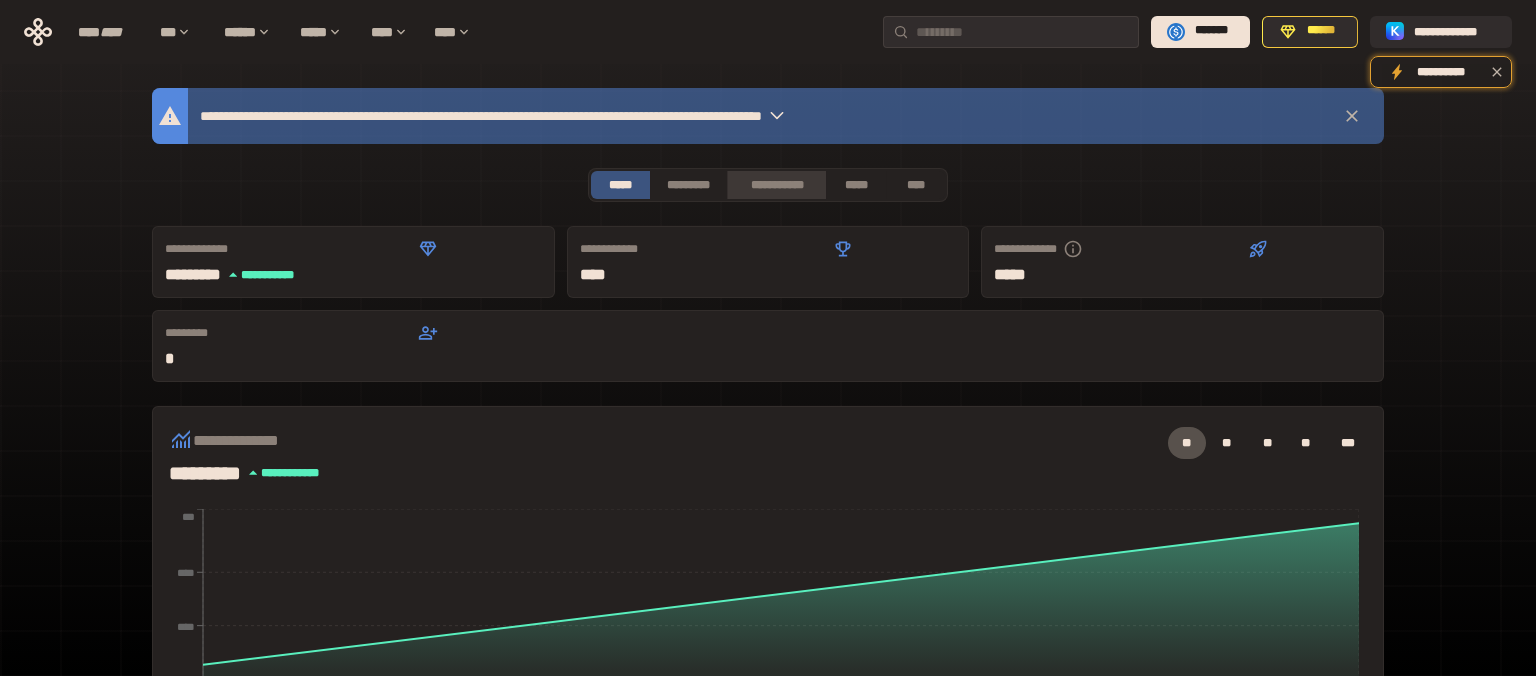 click on "**********" at bounding box center (776, 185) 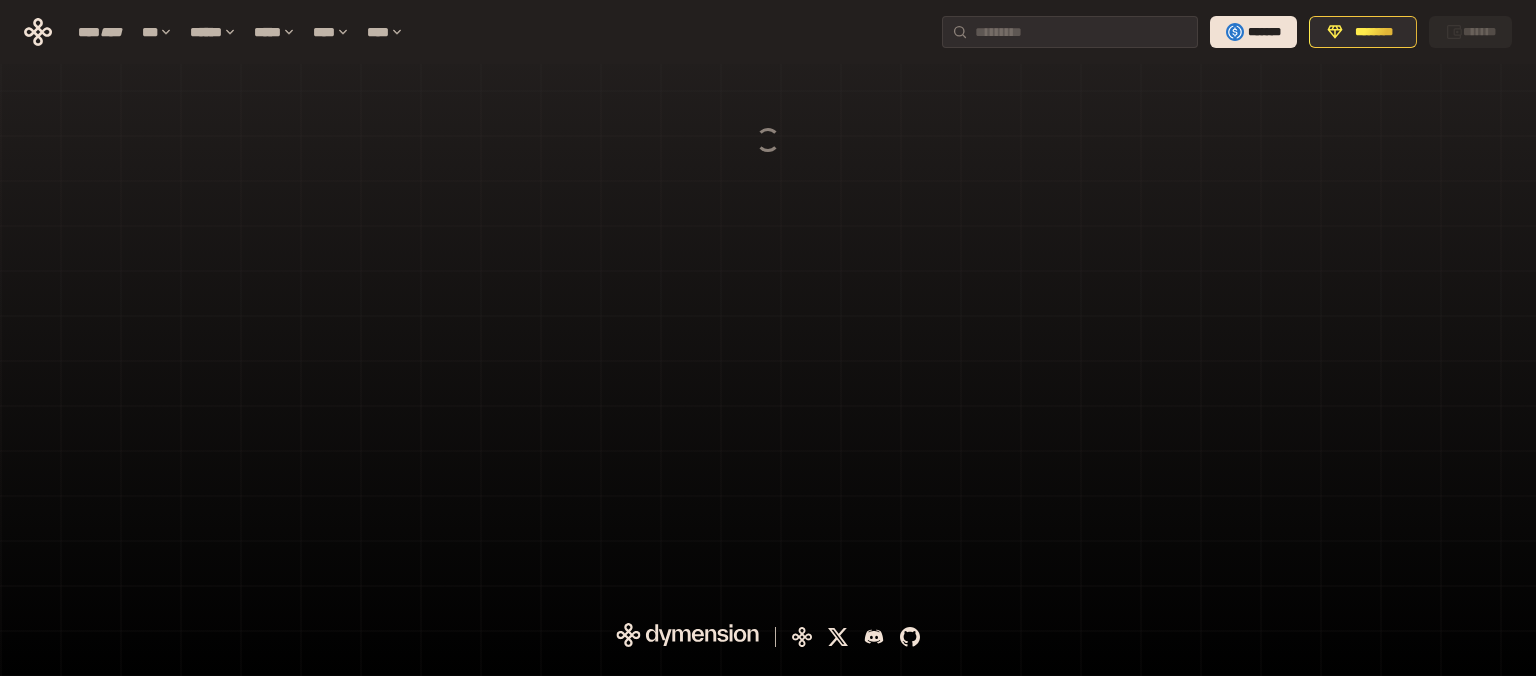 scroll, scrollTop: 0, scrollLeft: 0, axis: both 